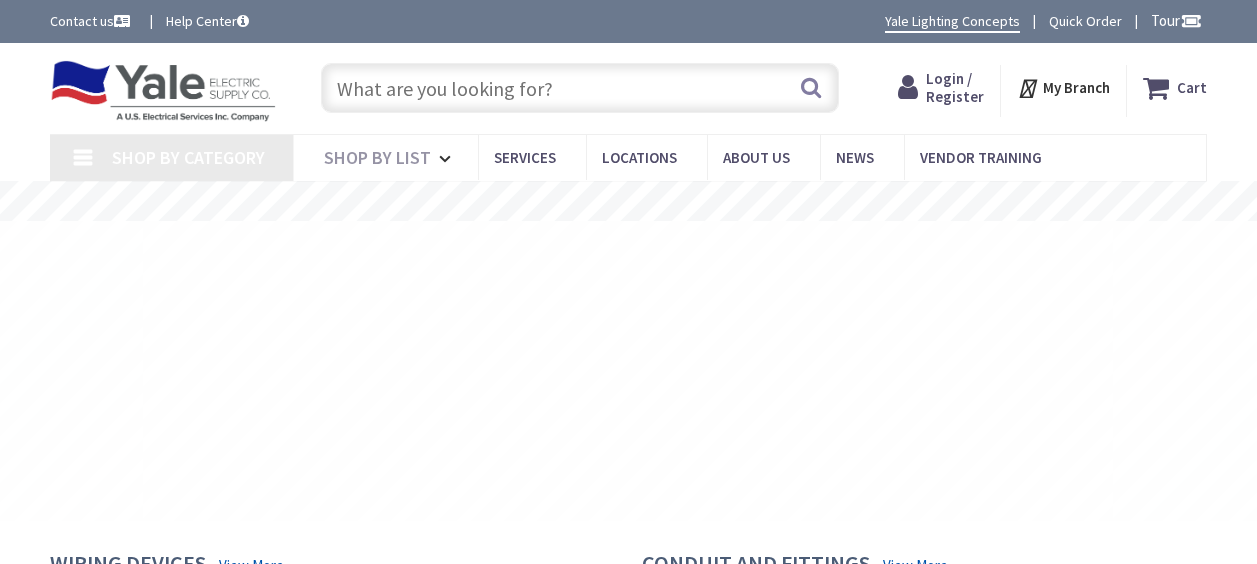 scroll, scrollTop: 0, scrollLeft: 0, axis: both 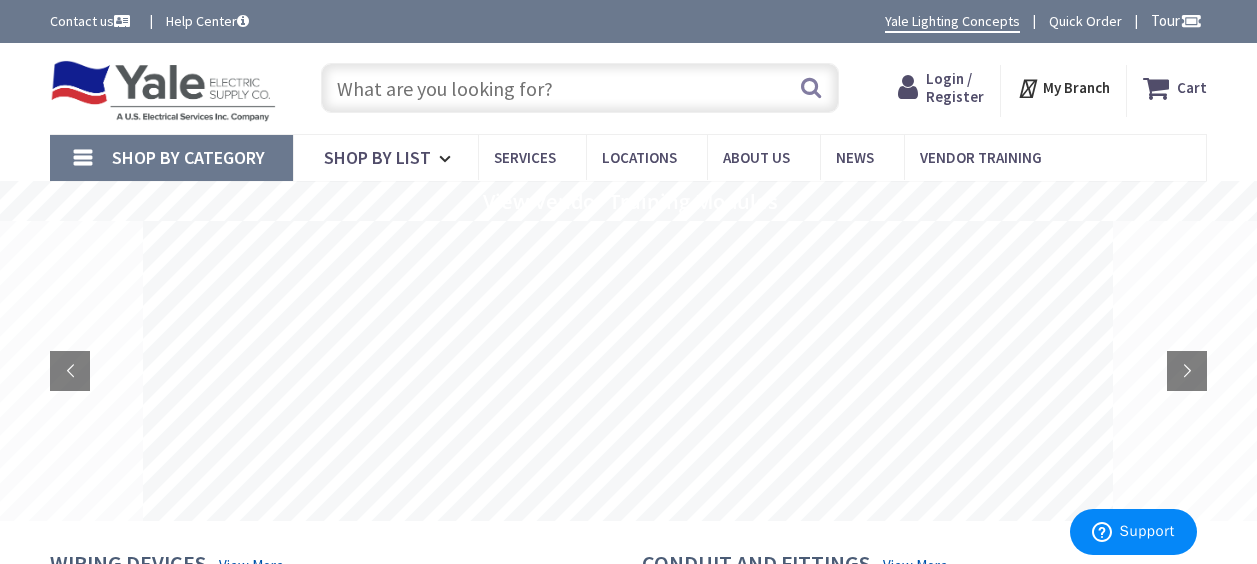click at bounding box center [580, 88] 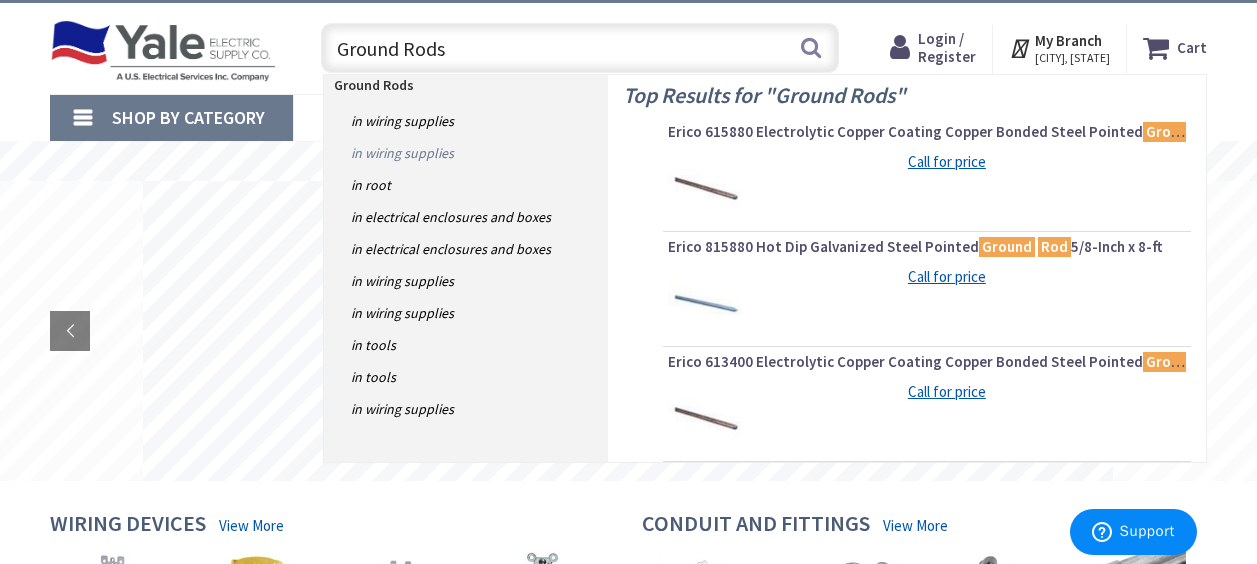 scroll, scrollTop: 0, scrollLeft: 0, axis: both 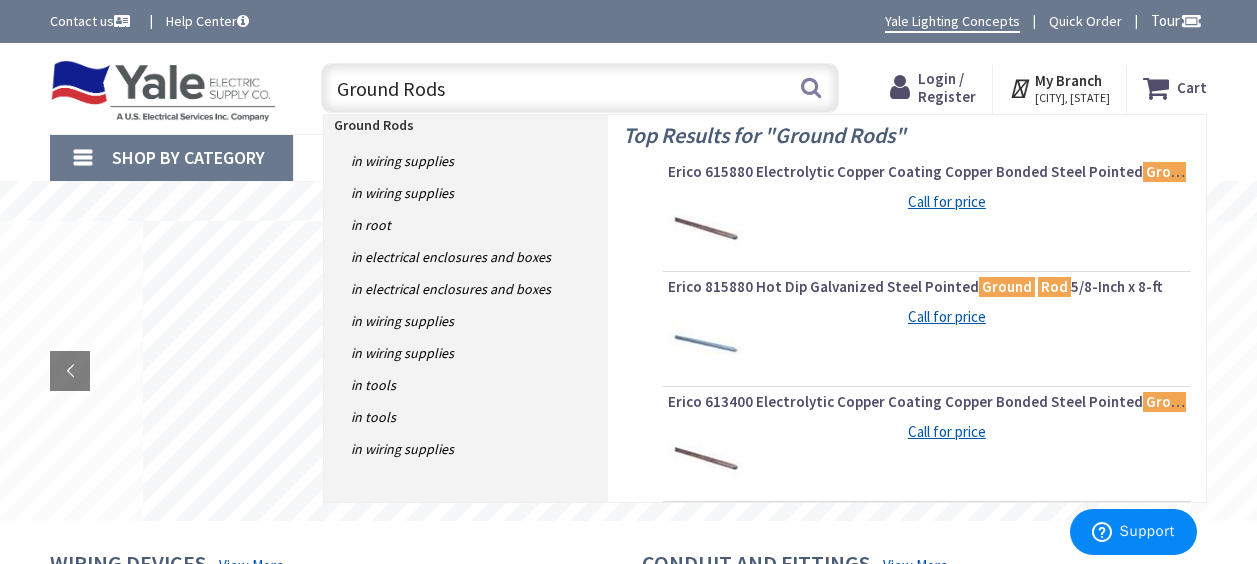 type on "Ground Rods" 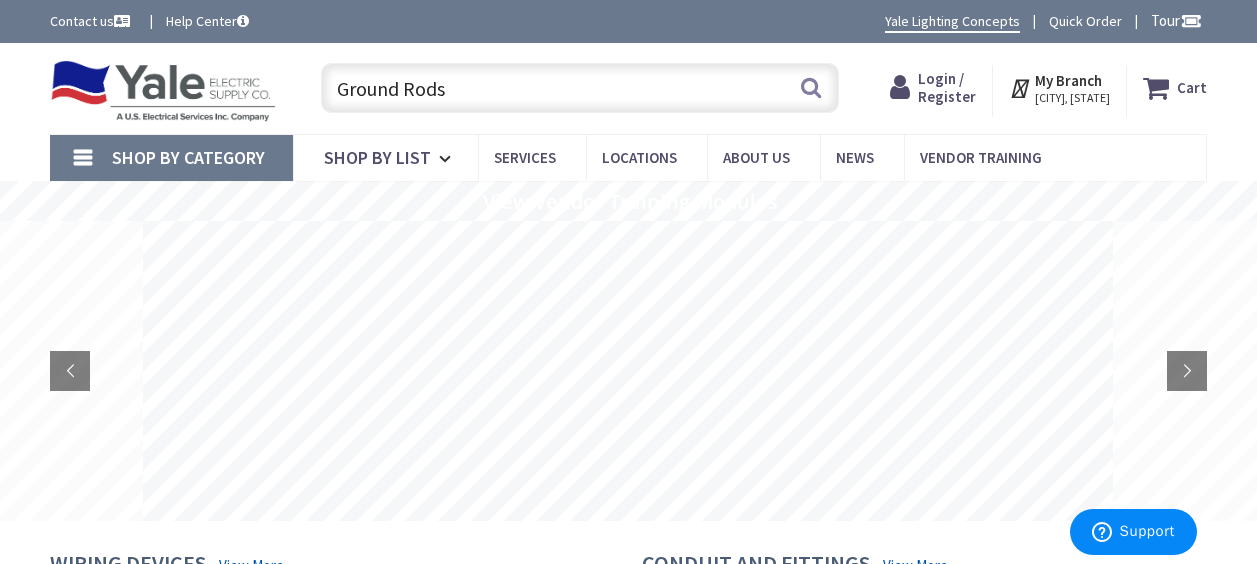 click on "Login / Register" at bounding box center (947, 87) 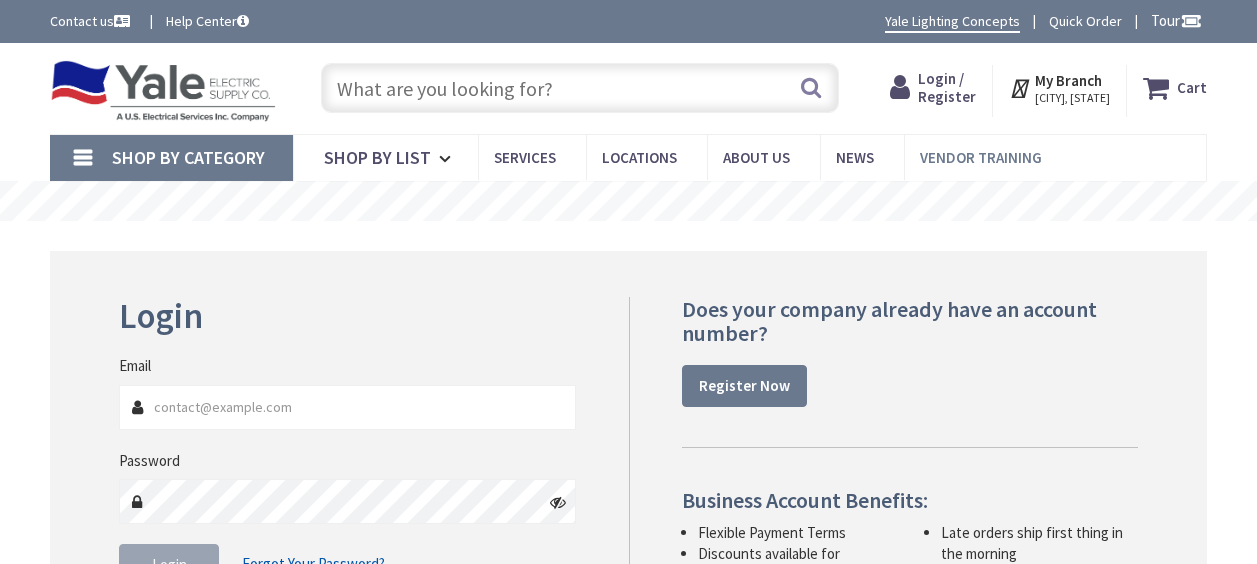 scroll, scrollTop: 0, scrollLeft: 0, axis: both 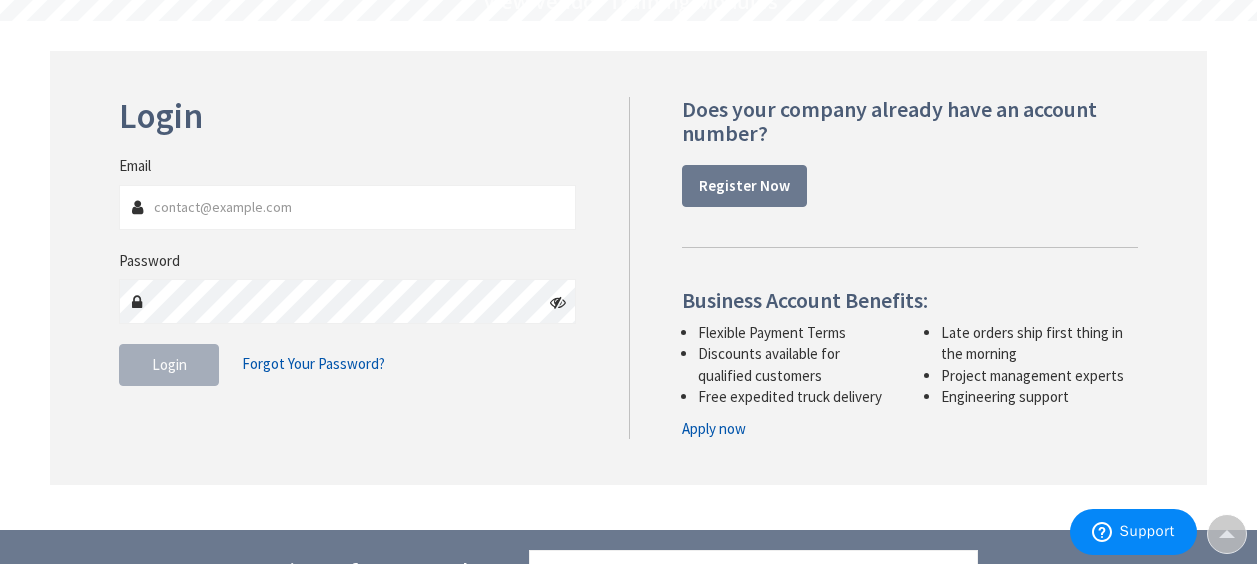 type on "[EMAIL]" 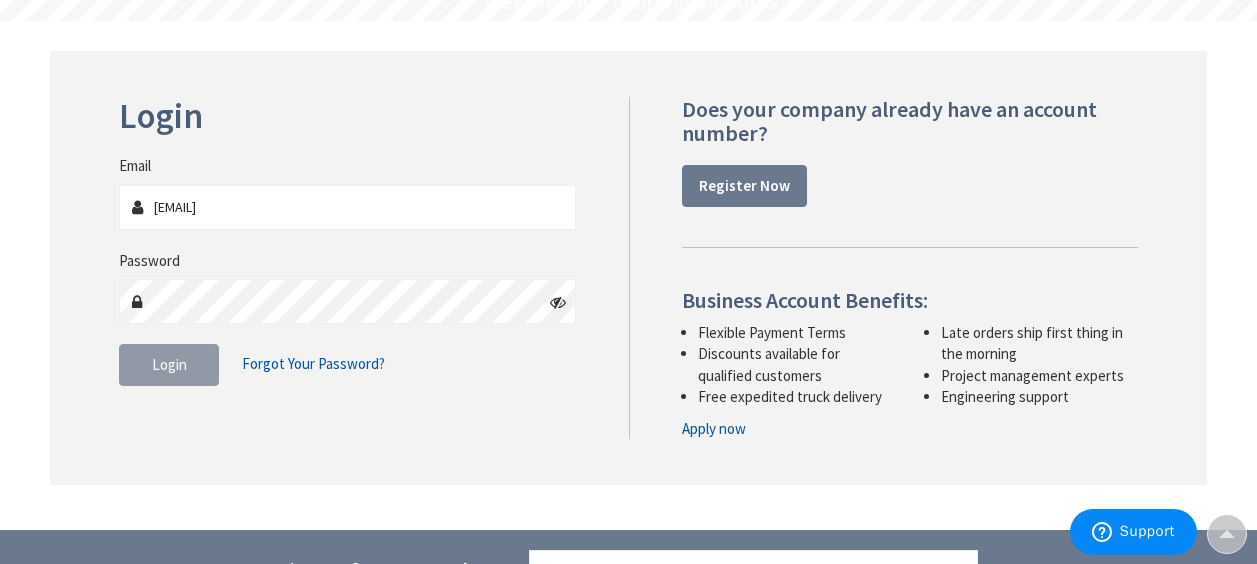 click on "Login" at bounding box center (169, 365) 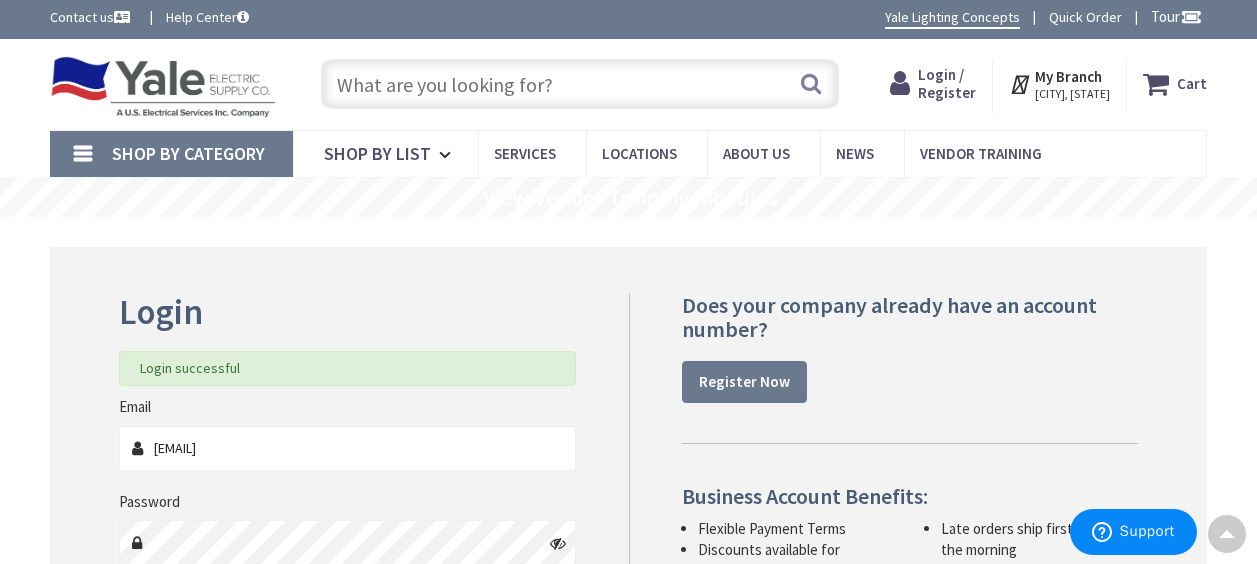 scroll, scrollTop: 0, scrollLeft: 0, axis: both 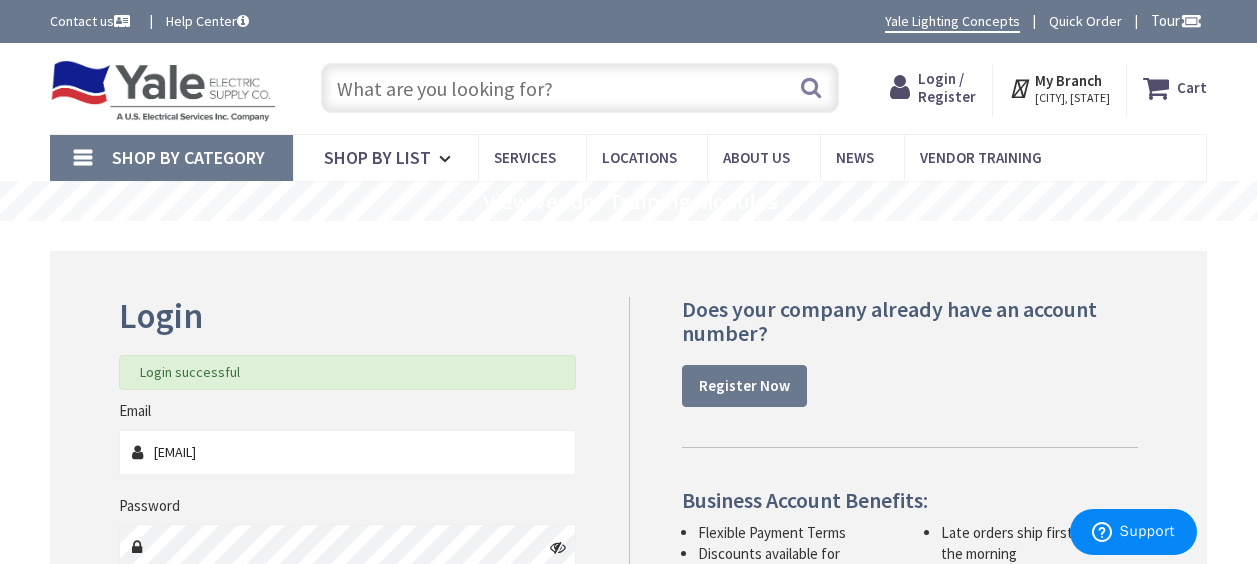 click at bounding box center [580, 88] 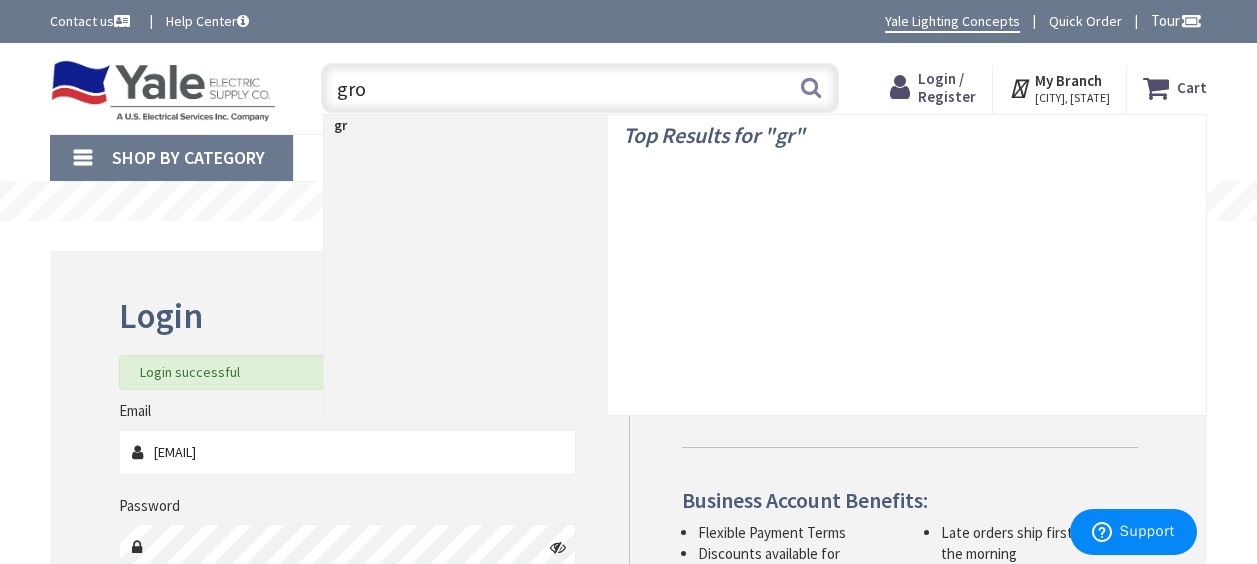 type on "grou" 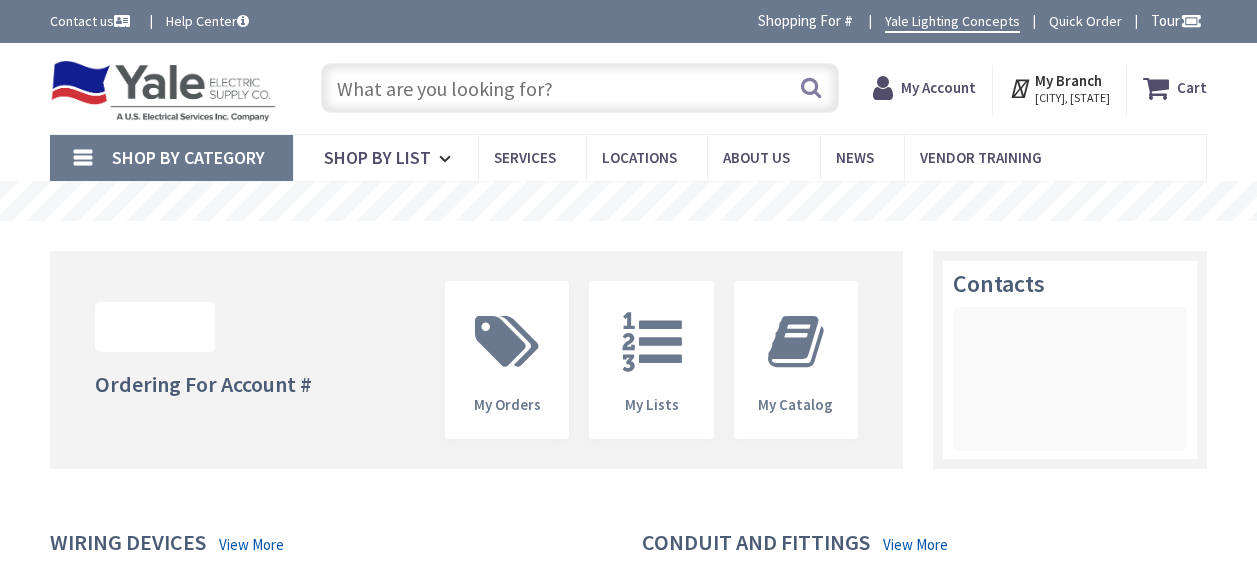 scroll, scrollTop: 0, scrollLeft: 0, axis: both 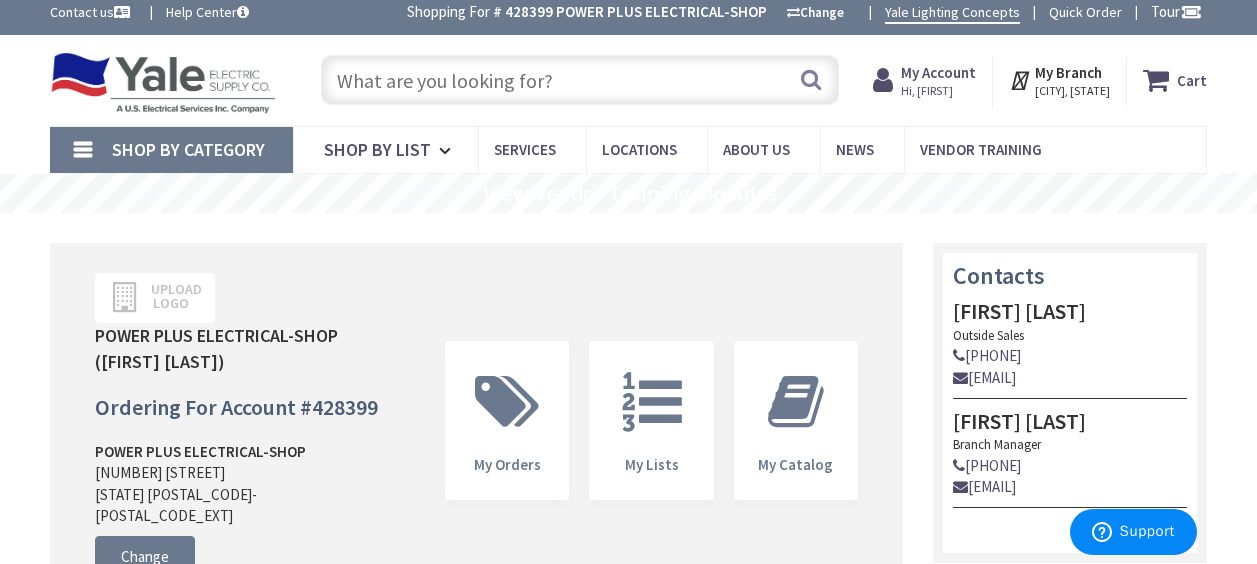 click at bounding box center (580, 80) 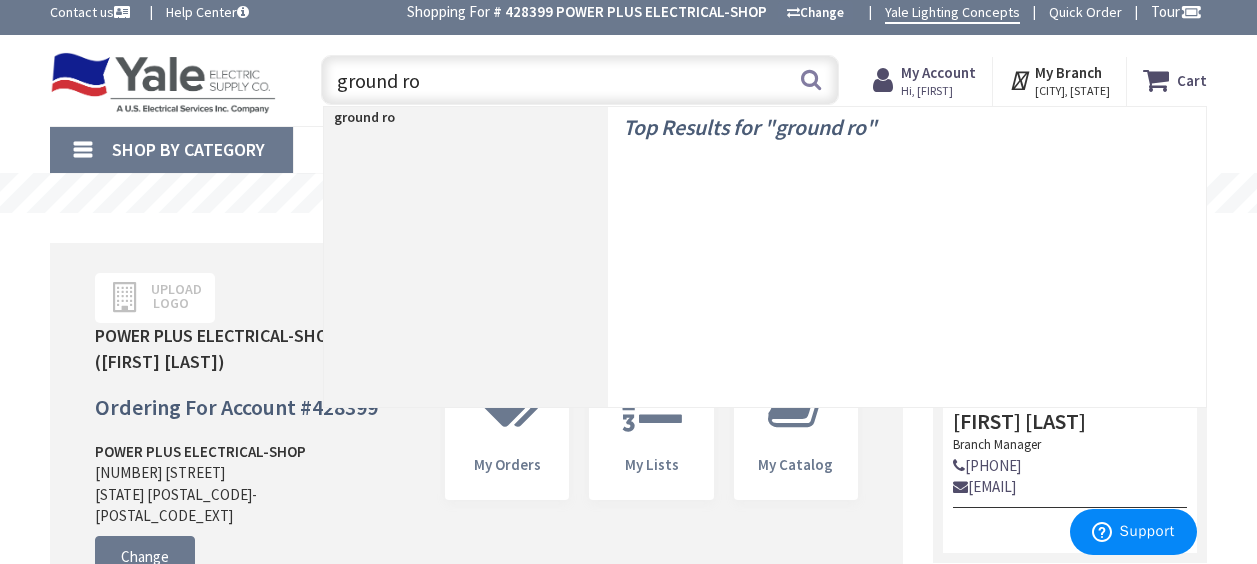 type on "ground rod" 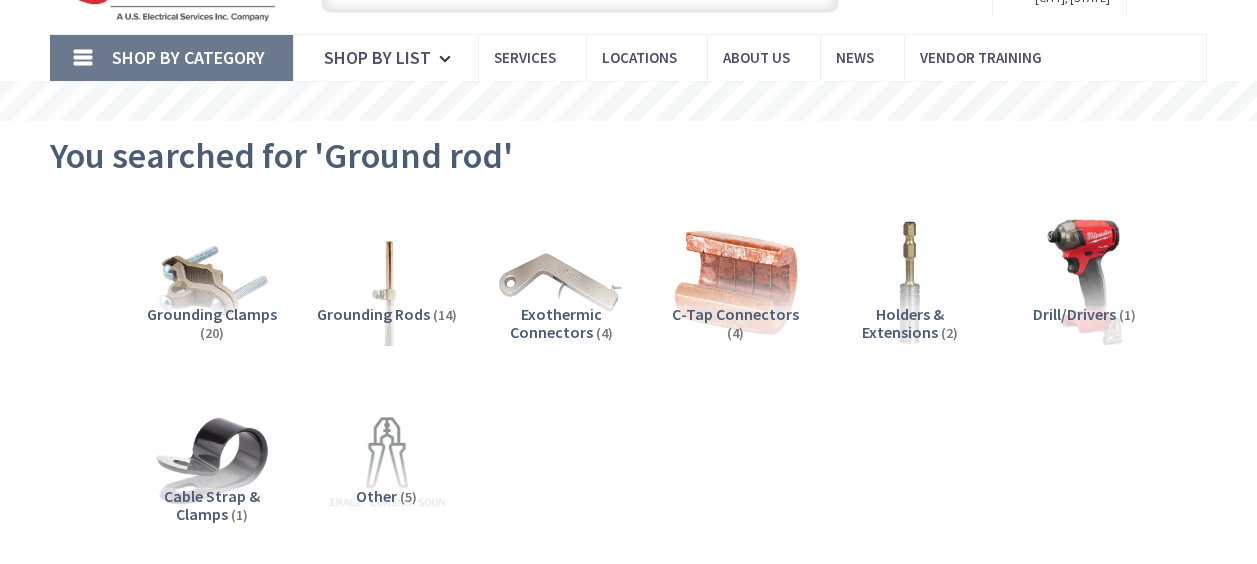 scroll, scrollTop: 100, scrollLeft: 0, axis: vertical 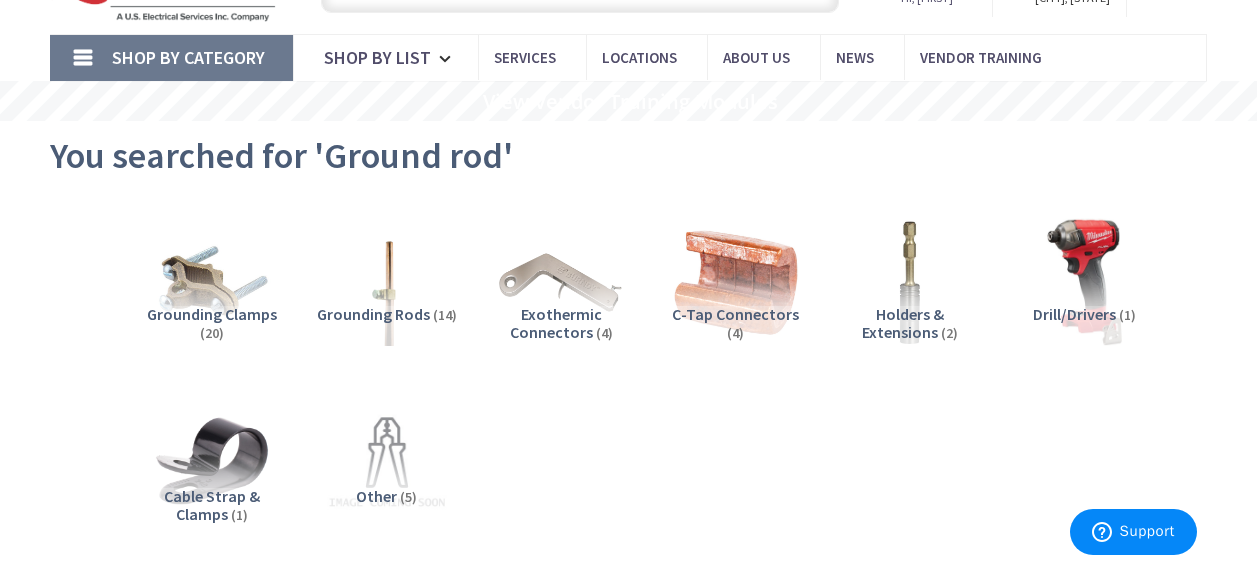 click on "Grounding Rods" at bounding box center (373, 314) 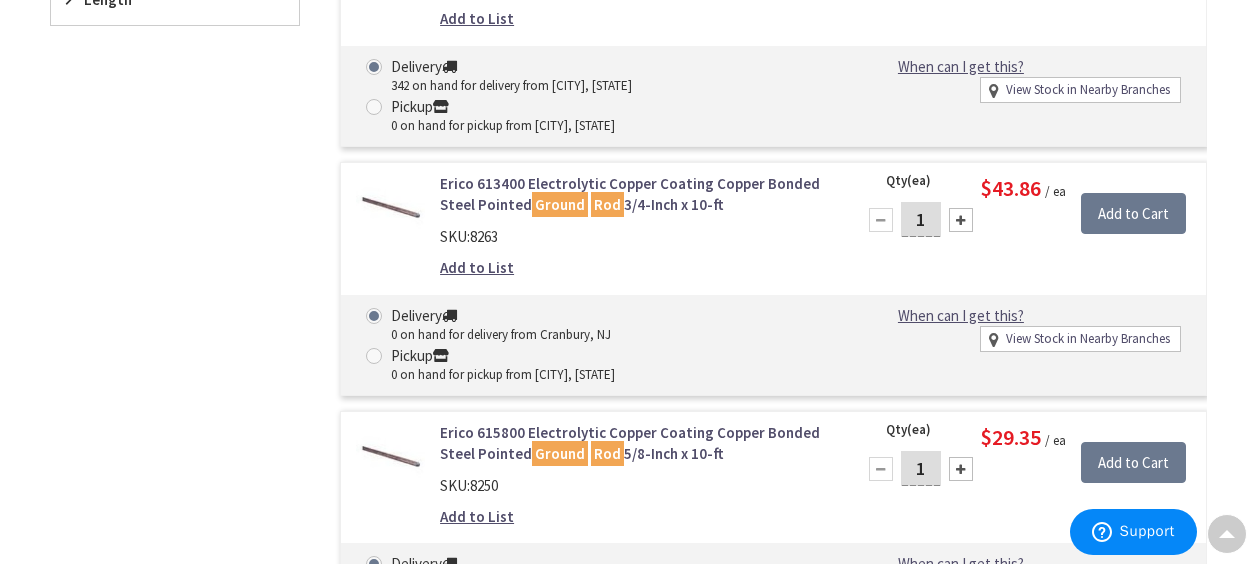 scroll, scrollTop: 1110, scrollLeft: 0, axis: vertical 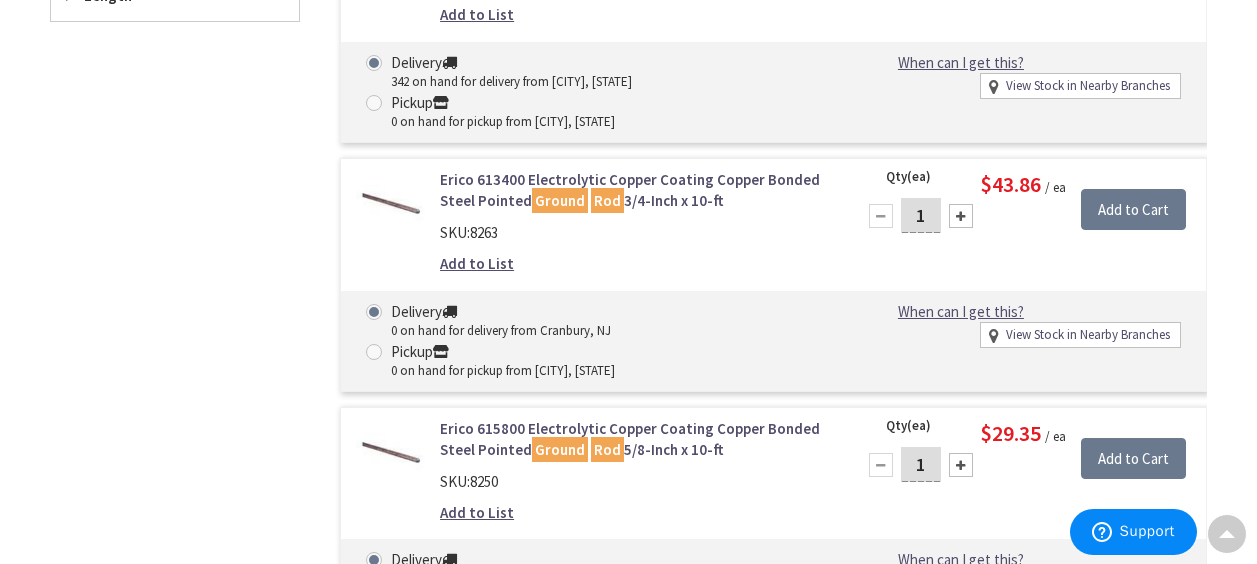 click on "Erico 613400 Electrolytic Copper Coating Copper Bonded Steel Pointed  Ground   Rod  3/4-Inch x 10-ft" at bounding box center [635, 190] 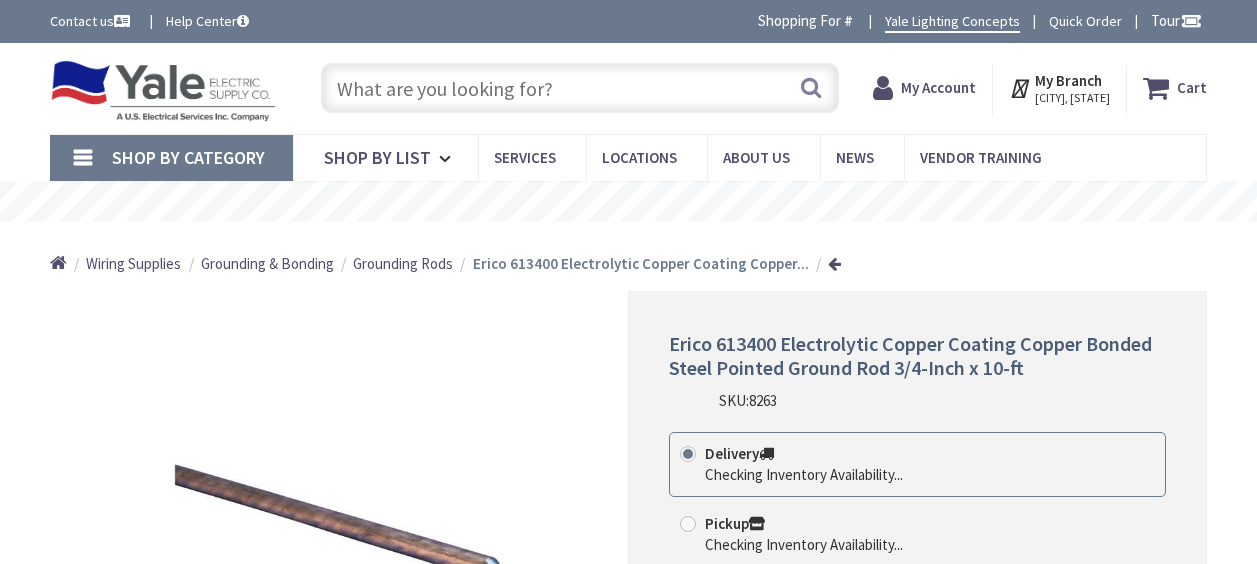 scroll, scrollTop: 0, scrollLeft: 0, axis: both 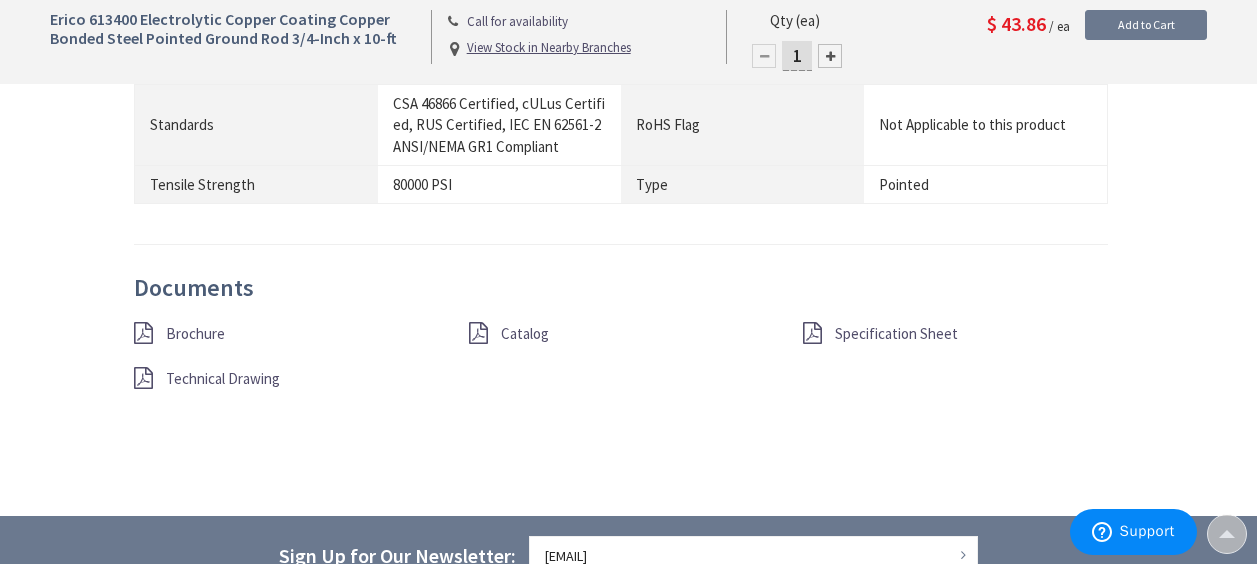 click on "Brochure" at bounding box center [195, 333] 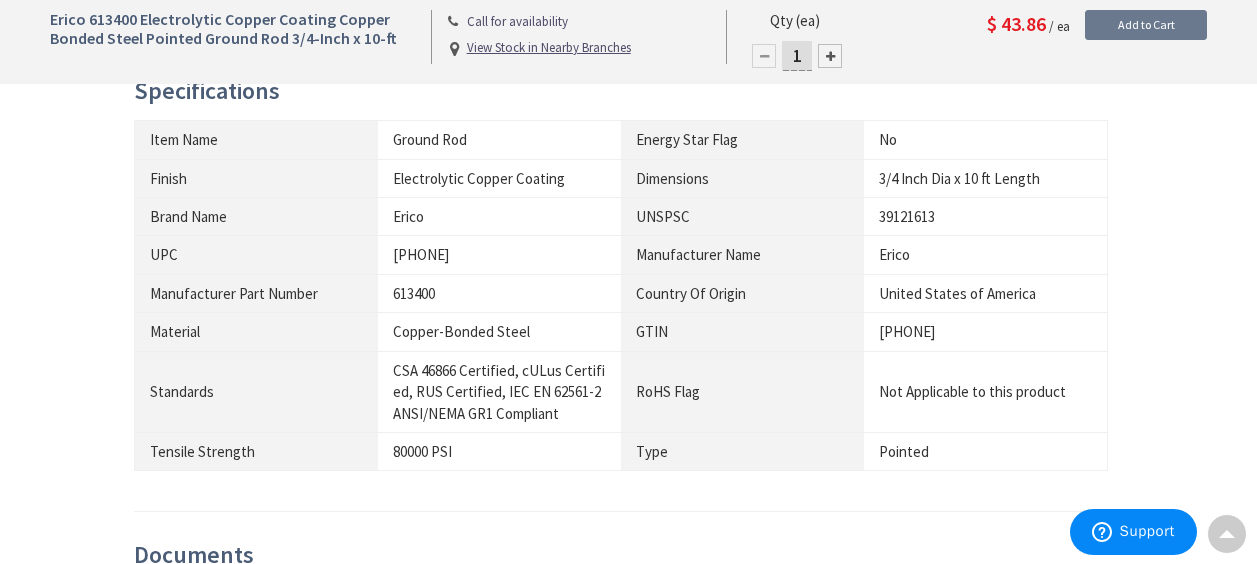 scroll, scrollTop: 723, scrollLeft: 0, axis: vertical 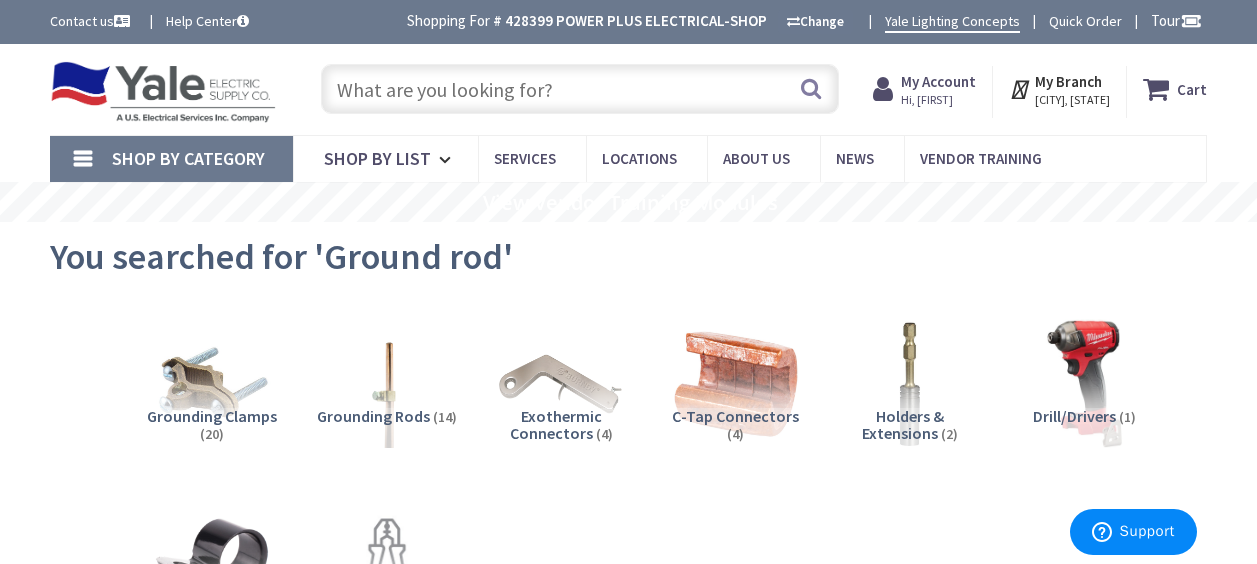 click at bounding box center (580, 89) 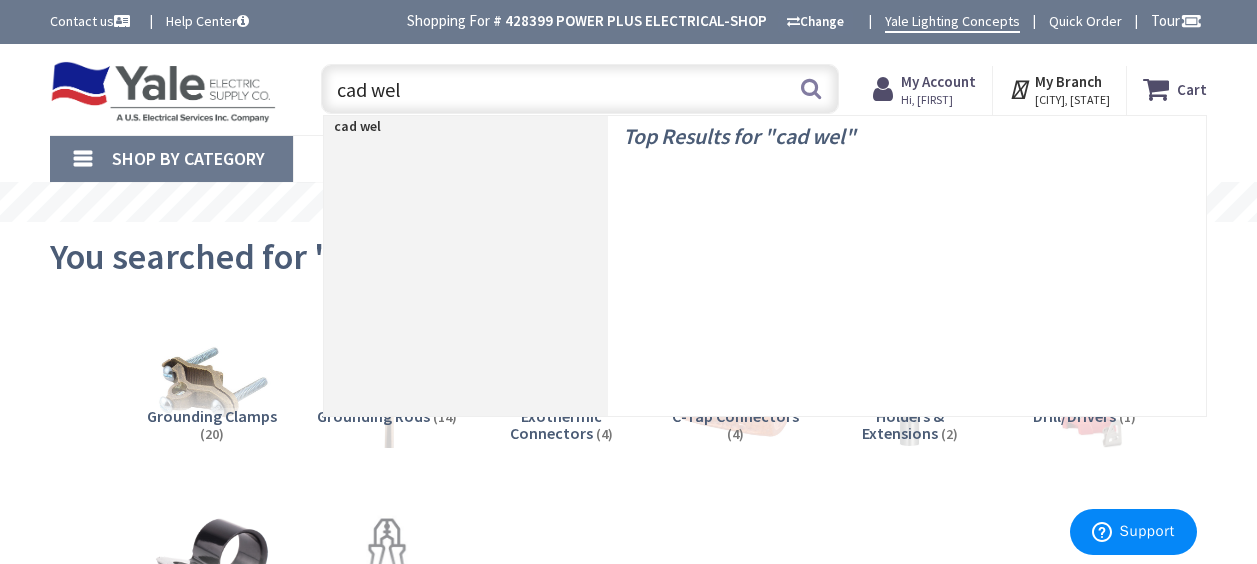 type on "cad weld" 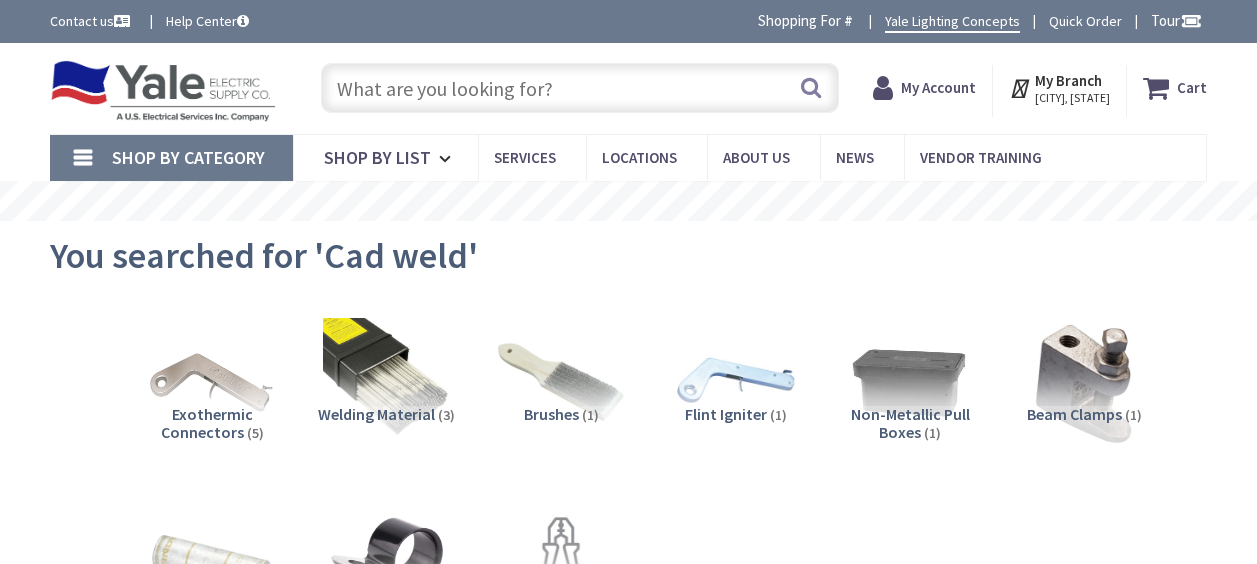 scroll, scrollTop: 0, scrollLeft: 0, axis: both 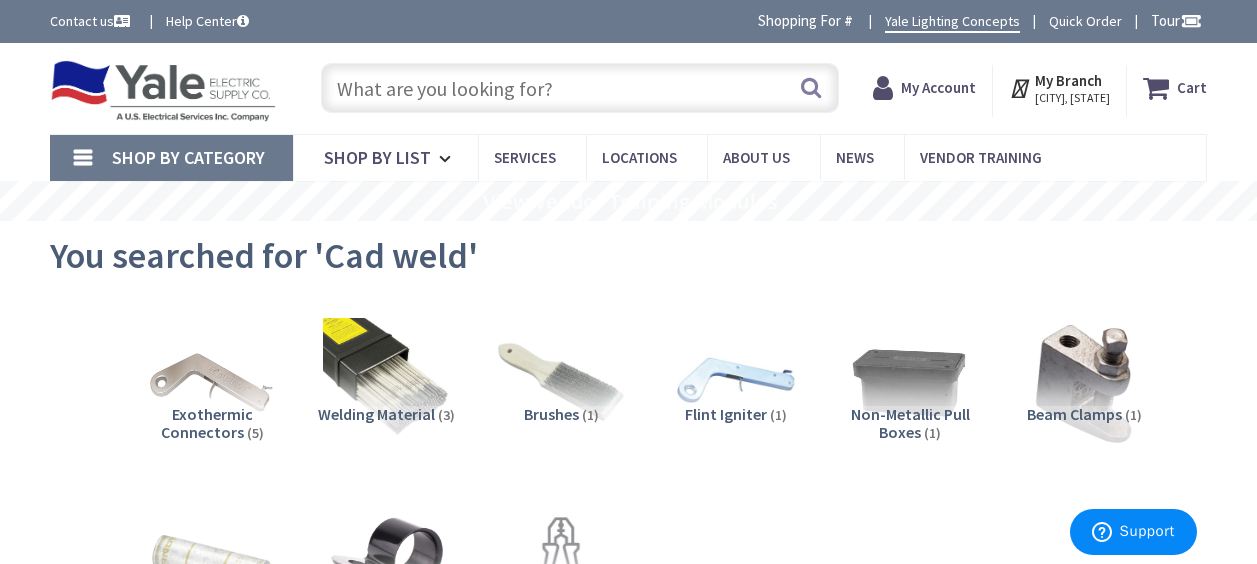 click on "Exothermic Connectors" at bounding box center (207, 423) 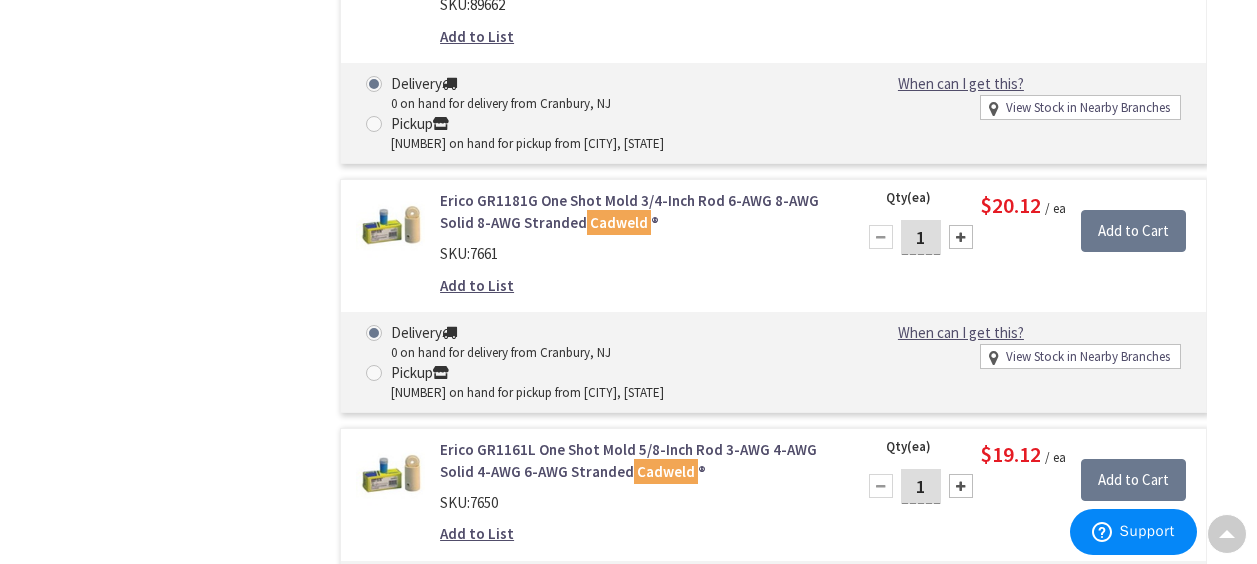 scroll, scrollTop: 1210, scrollLeft: 0, axis: vertical 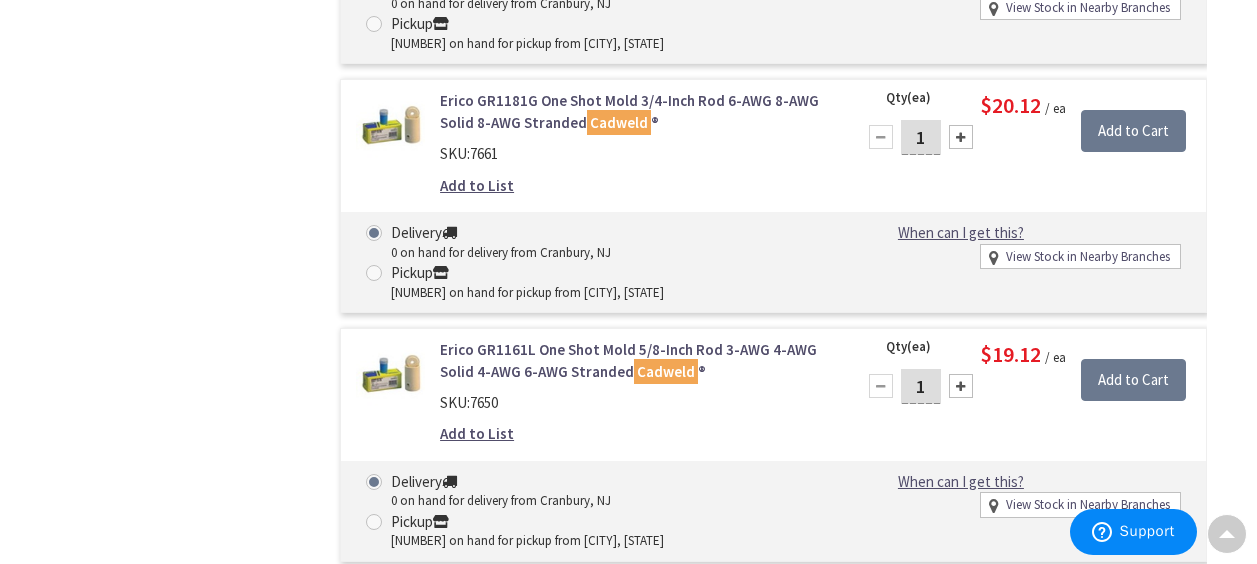 click on "Erico GR1181G One Shot Mold 3/4-Inch Rod 6-AWG 8-AWG Solid 8-AWG Stranded  Cadweld ®" at bounding box center [635, 111] 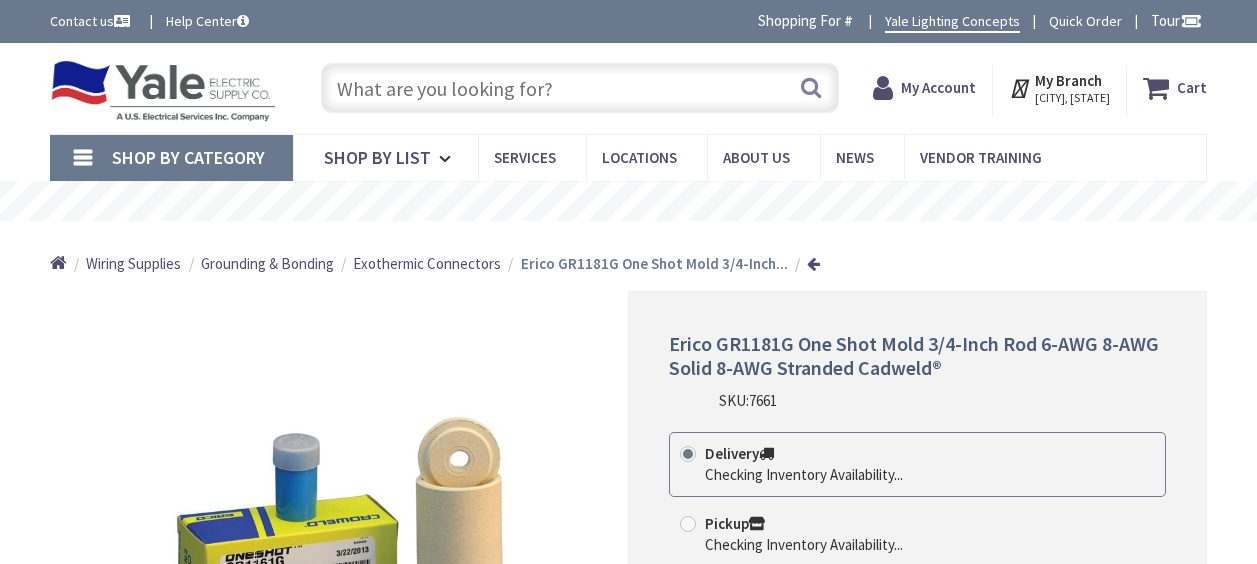 scroll, scrollTop: 0, scrollLeft: 0, axis: both 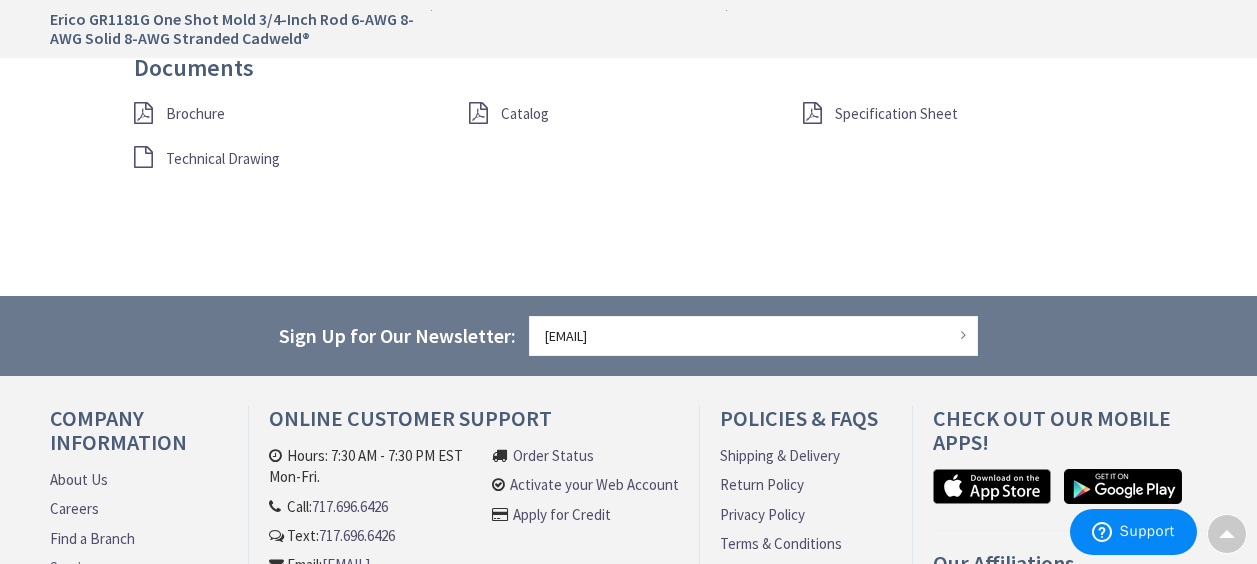 click on "Brochure" at bounding box center (195, 113) 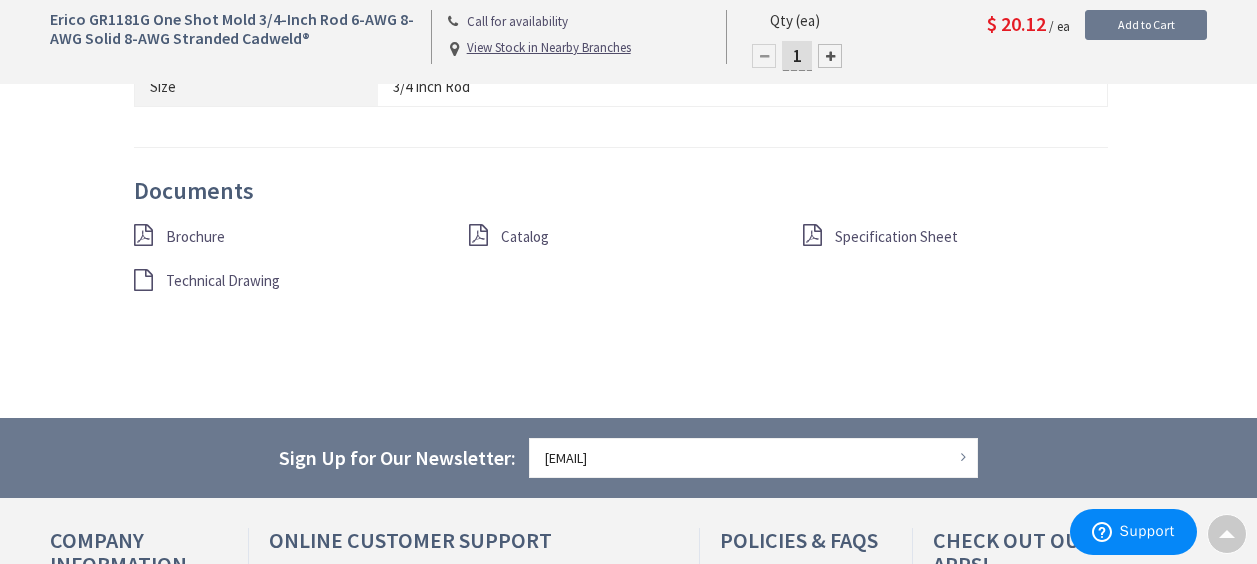 scroll, scrollTop: 1227, scrollLeft: 0, axis: vertical 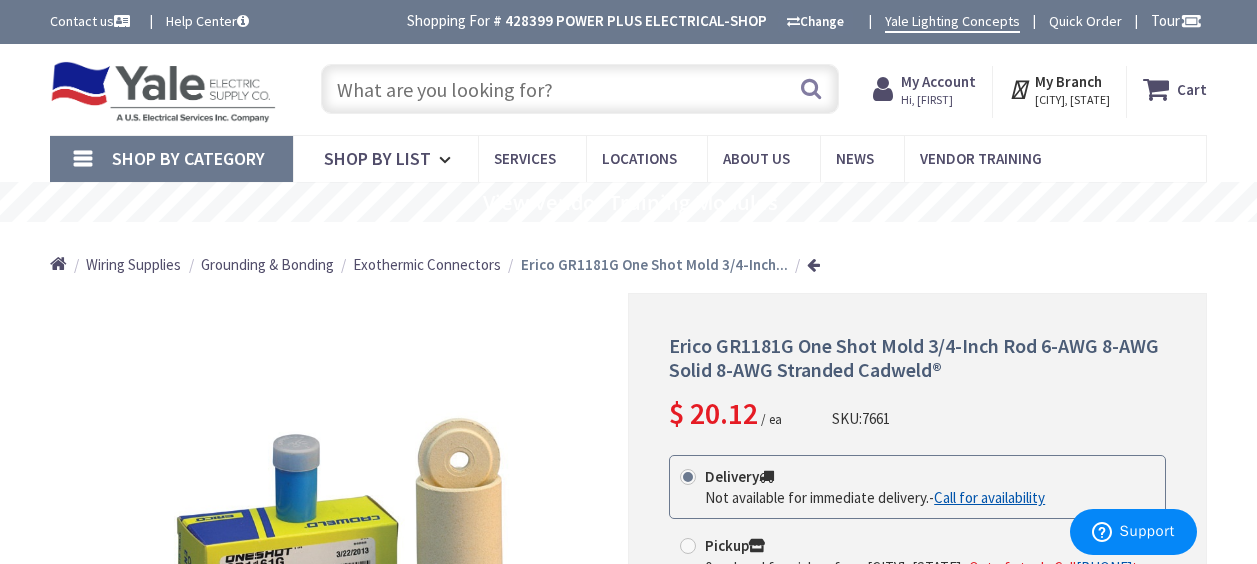 click at bounding box center [163, 92] 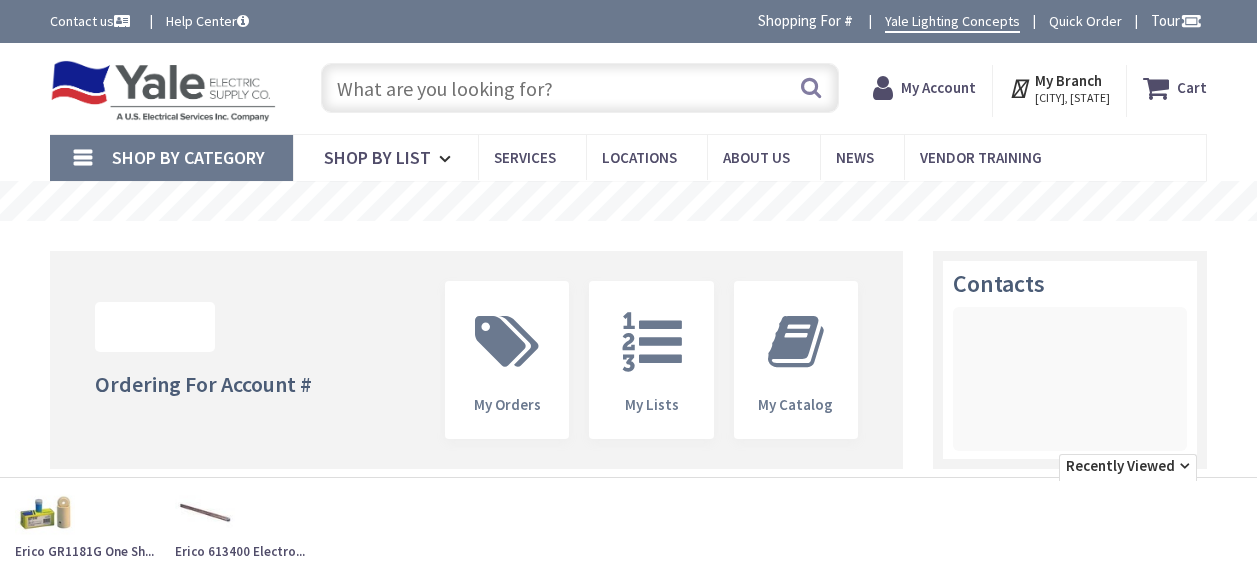 scroll, scrollTop: 0, scrollLeft: 0, axis: both 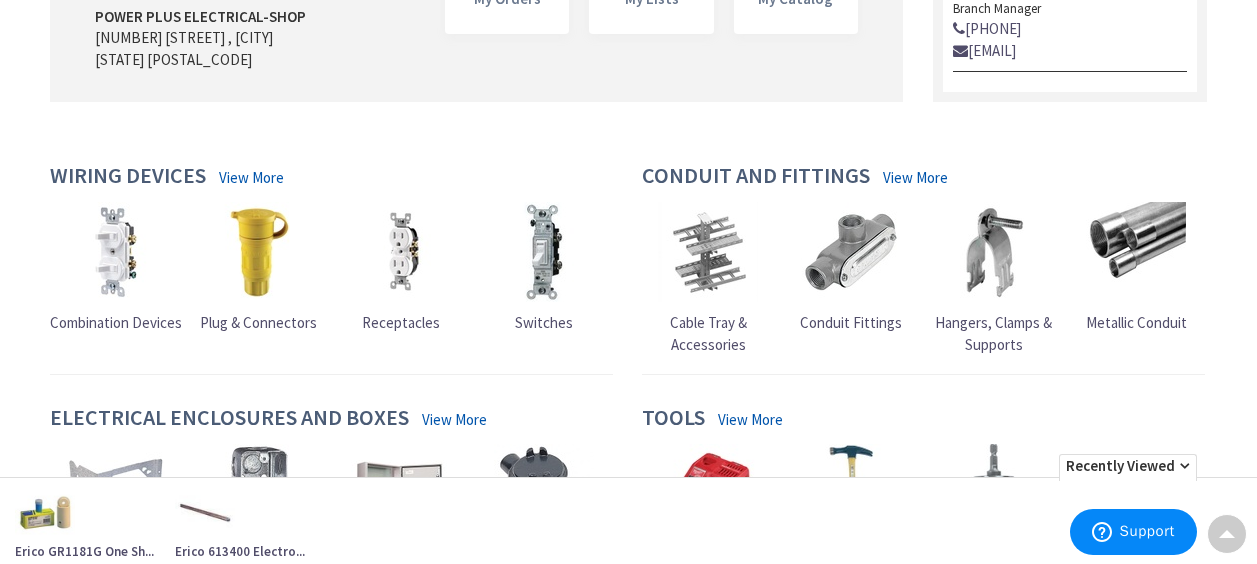 click at bounding box center [401, 252] 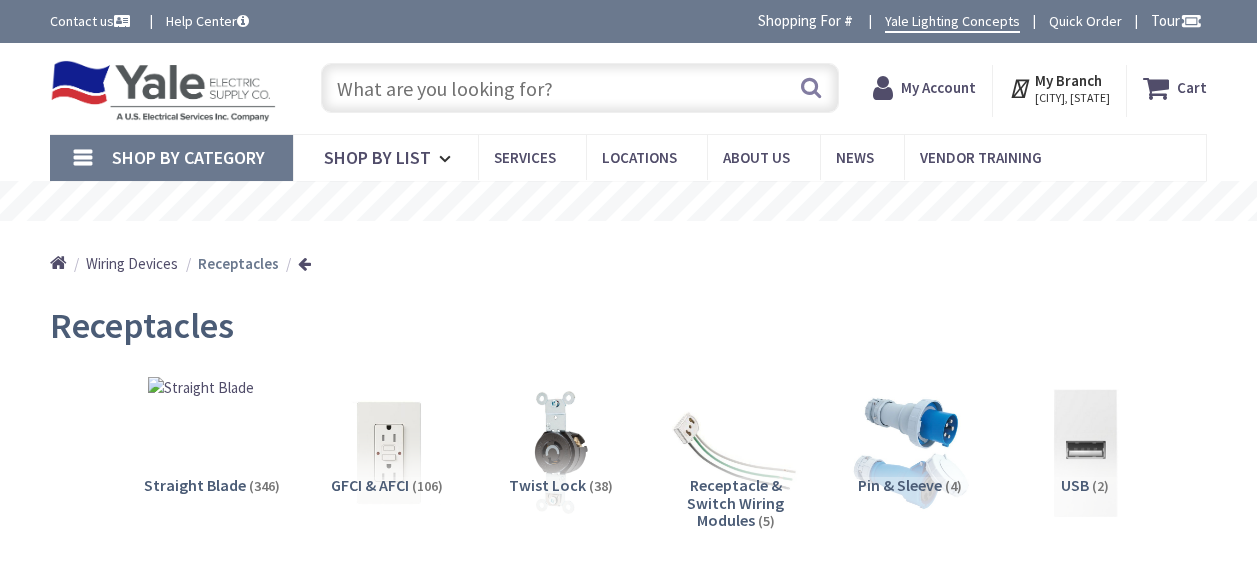 scroll, scrollTop: 0, scrollLeft: 0, axis: both 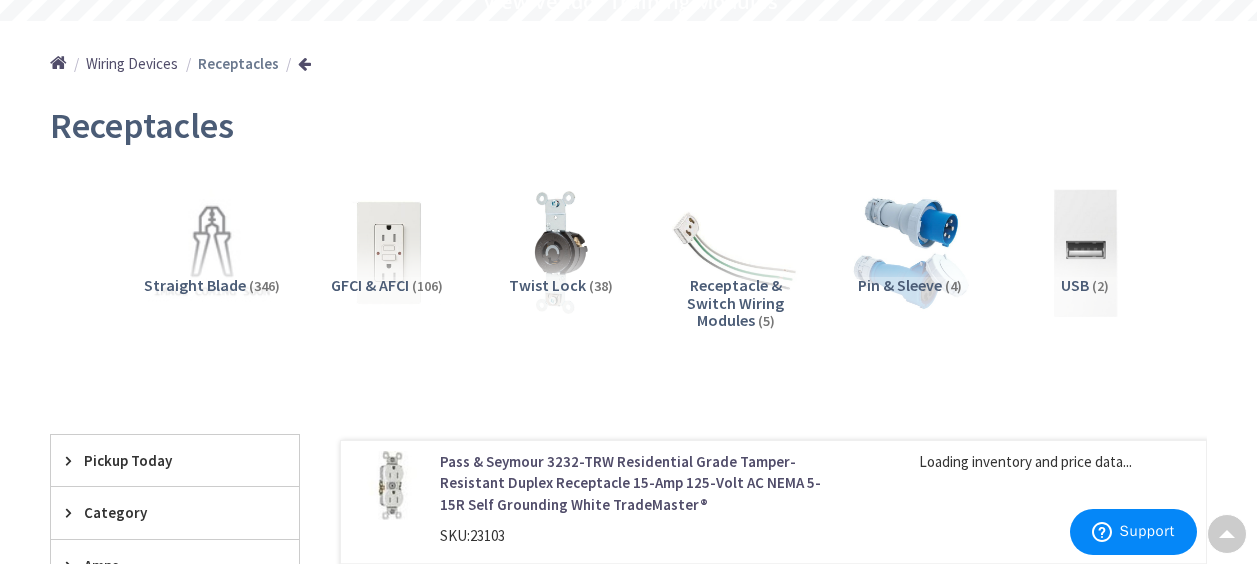 click on "GFCI & AFCI" at bounding box center [370, 285] 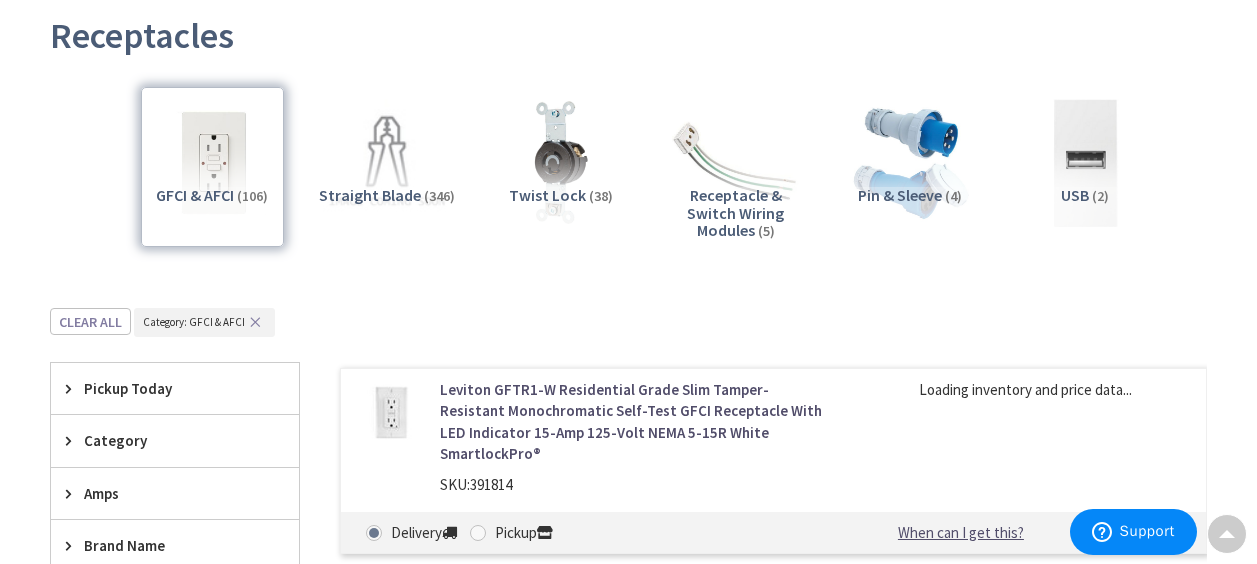 scroll, scrollTop: 598, scrollLeft: 0, axis: vertical 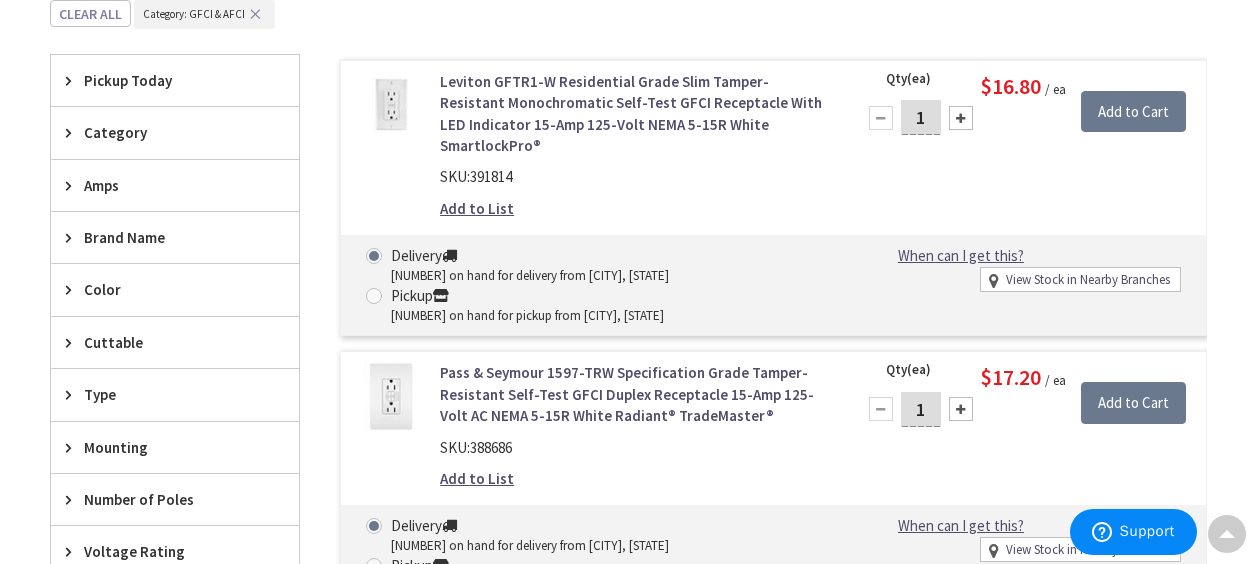 click on "Back
Receptacles
View Subcategories
GFCI & AFCI
(106)
Straight Blade
(346)
Twist Lock
(38)
(5)" at bounding box center (628, 614) 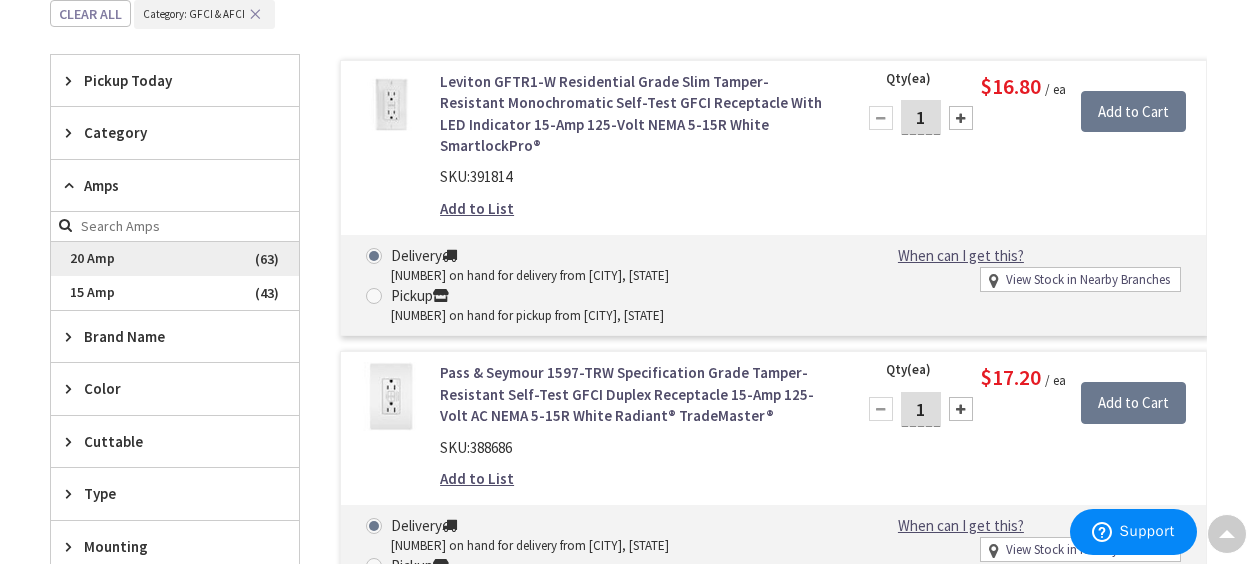 click on "20 Amp" at bounding box center [175, 259] 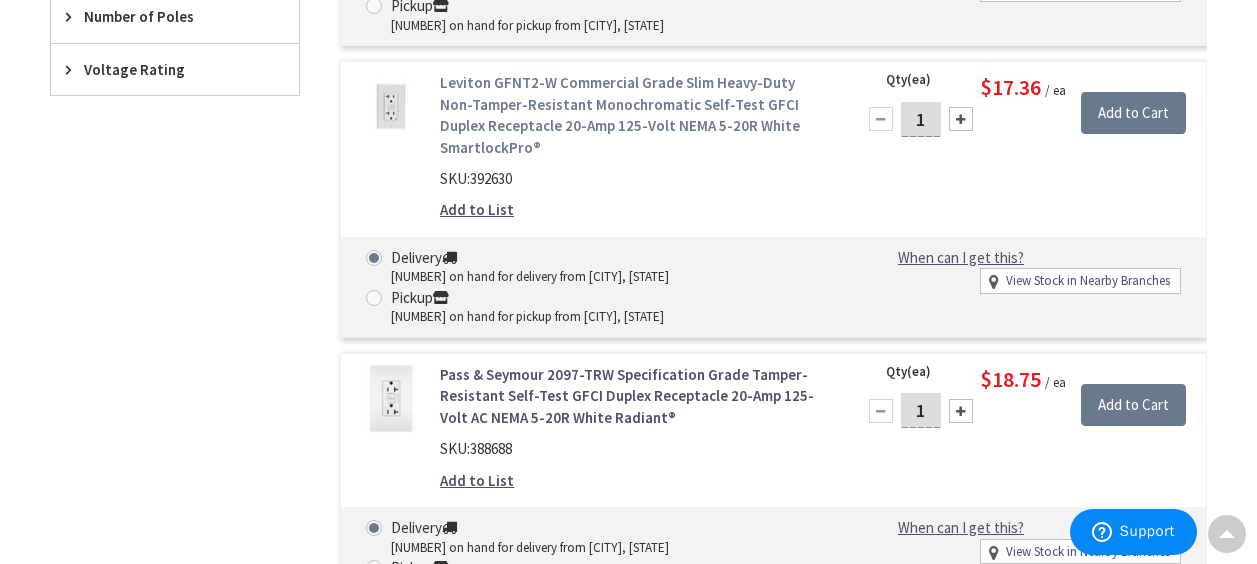 scroll, scrollTop: 1199, scrollLeft: 0, axis: vertical 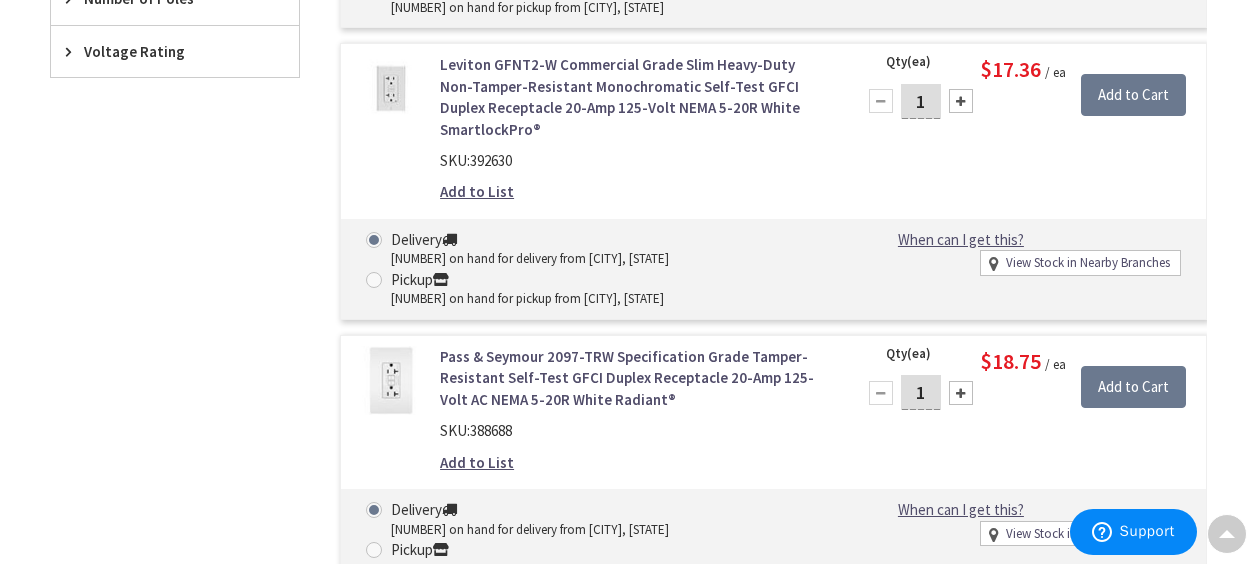 click on "Pass & Seymour 2097-TRW Specification Grade Tamper-Resistant Self-Test GFCI Duplex Receptacle 20-Amp 125-Volt AC NEMA 5-20R White Radiant®" at bounding box center (635, 378) 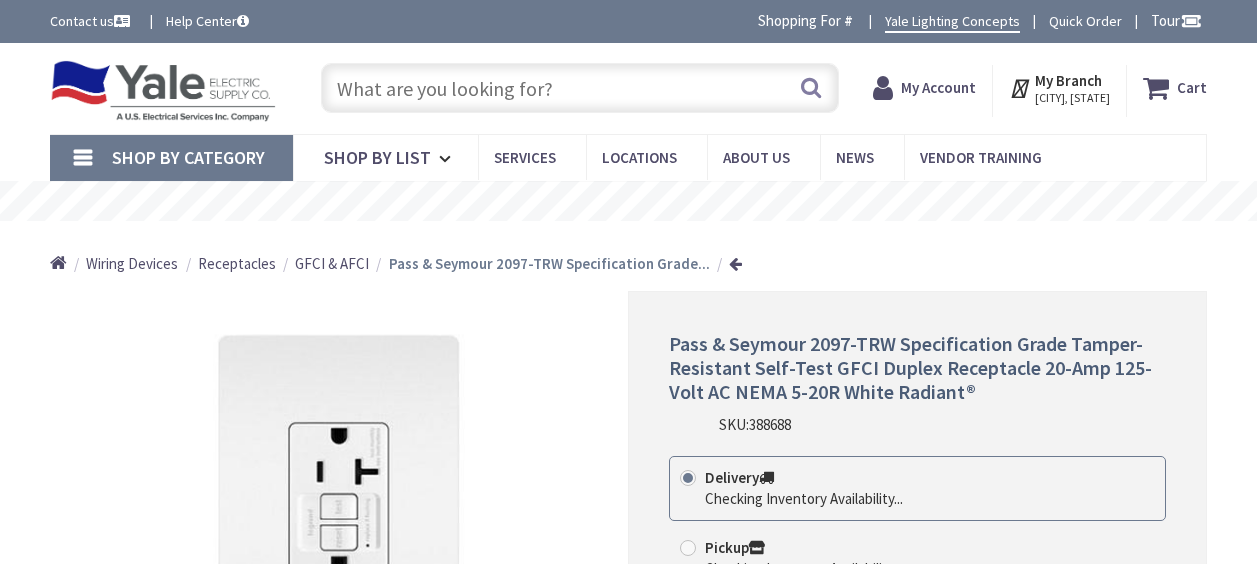 scroll, scrollTop: 0, scrollLeft: 0, axis: both 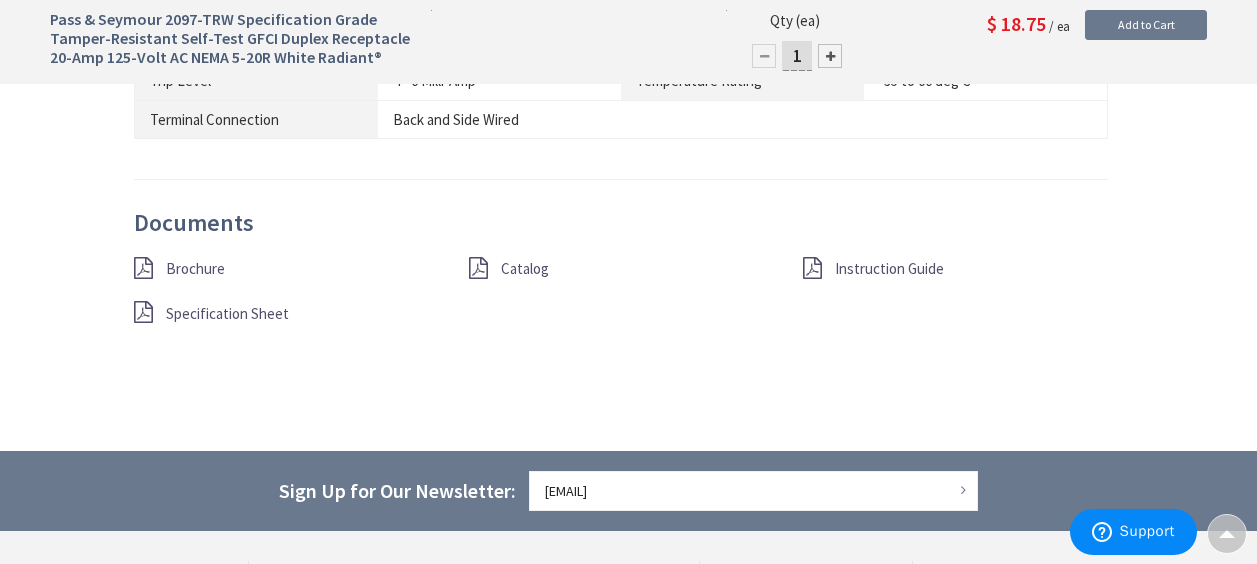 click on "Brochure" at bounding box center [195, 268] 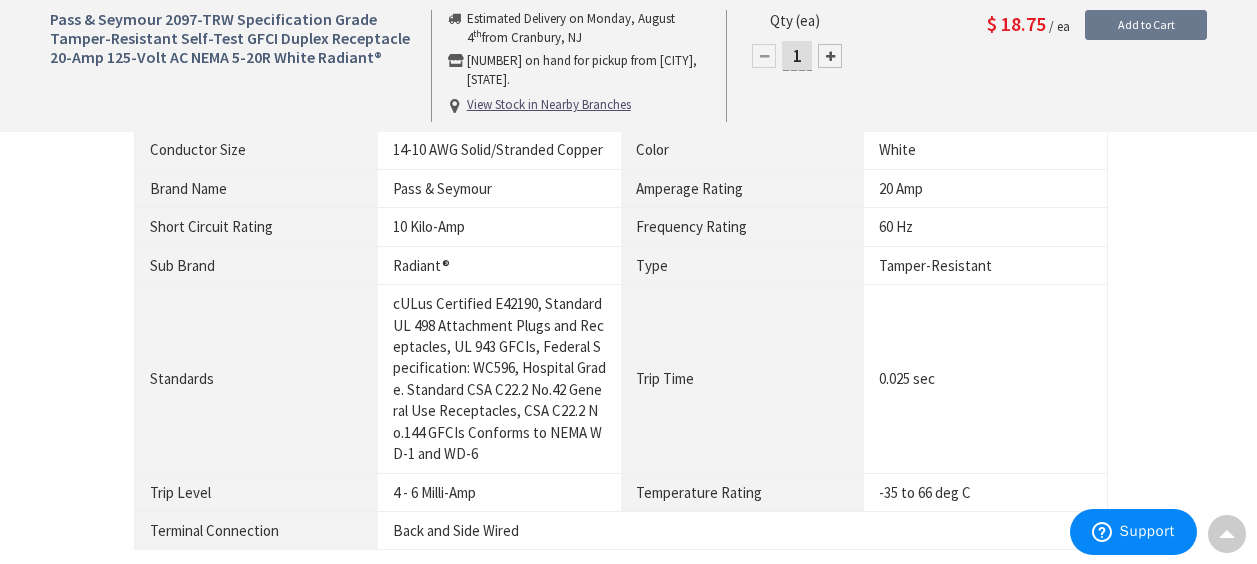 scroll, scrollTop: 1672, scrollLeft: 0, axis: vertical 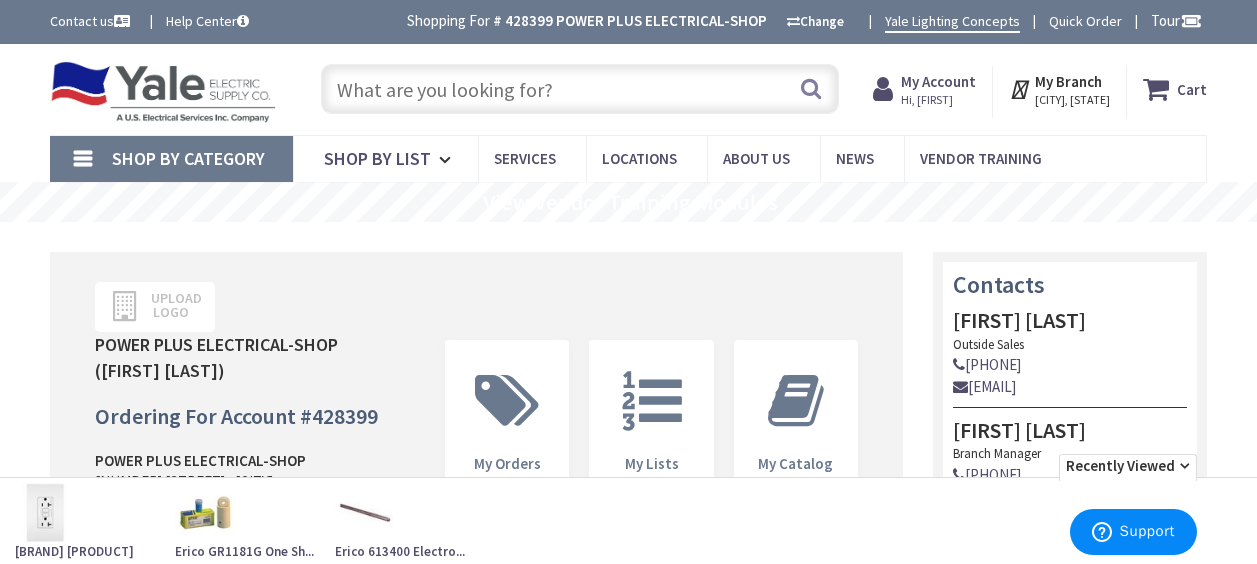 click at bounding box center (163, 92) 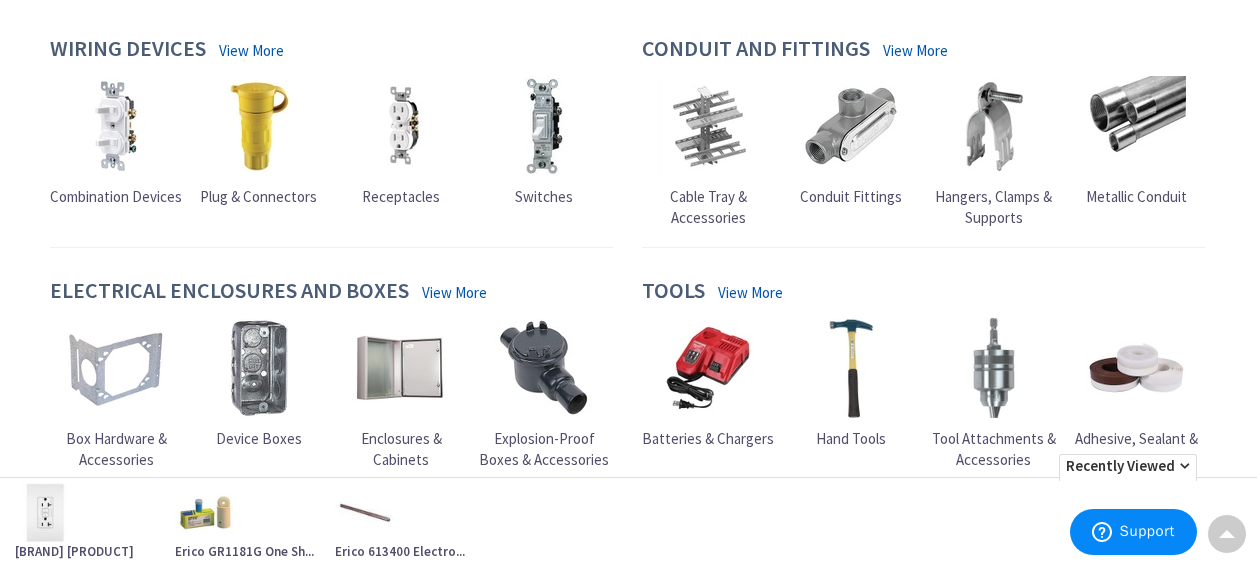 scroll, scrollTop: 600, scrollLeft: 0, axis: vertical 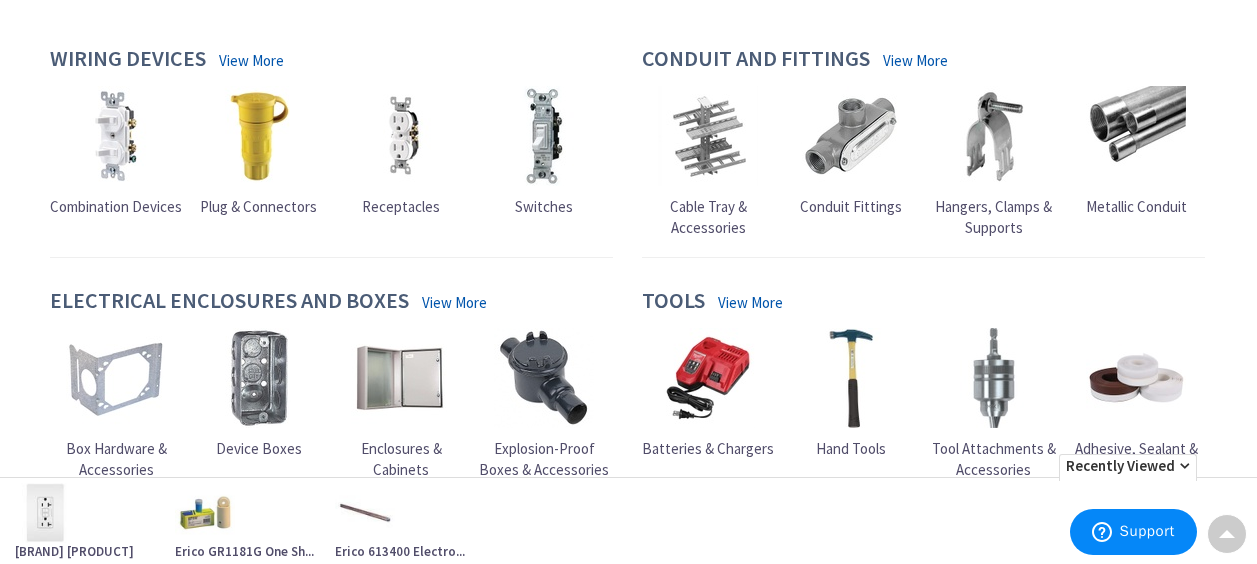click at bounding box center (401, 136) 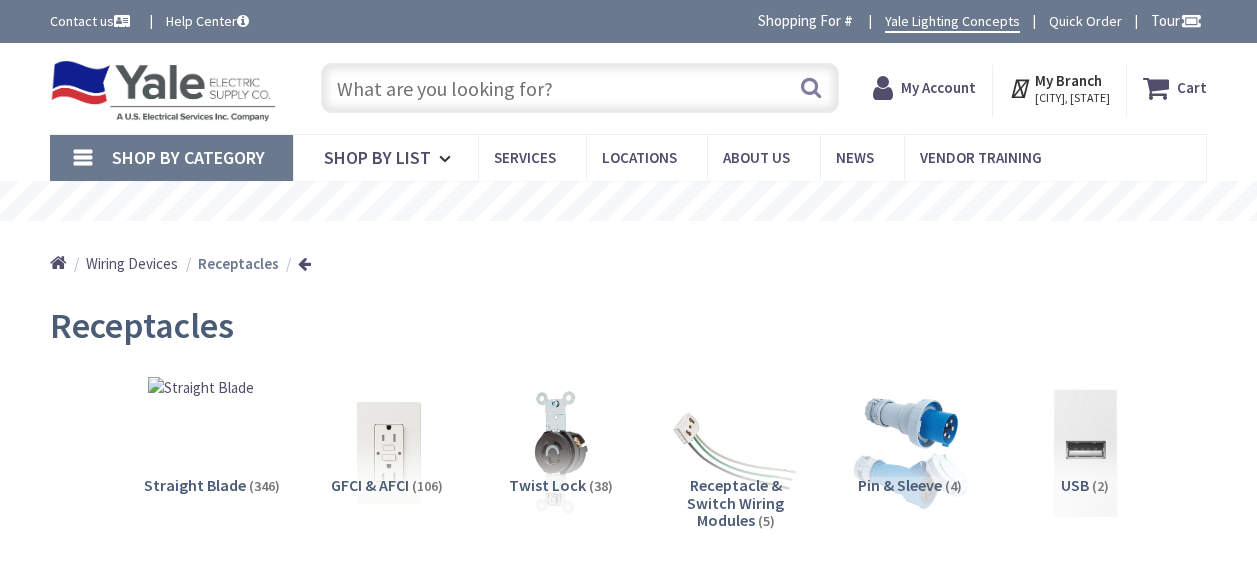 scroll, scrollTop: 0, scrollLeft: 0, axis: both 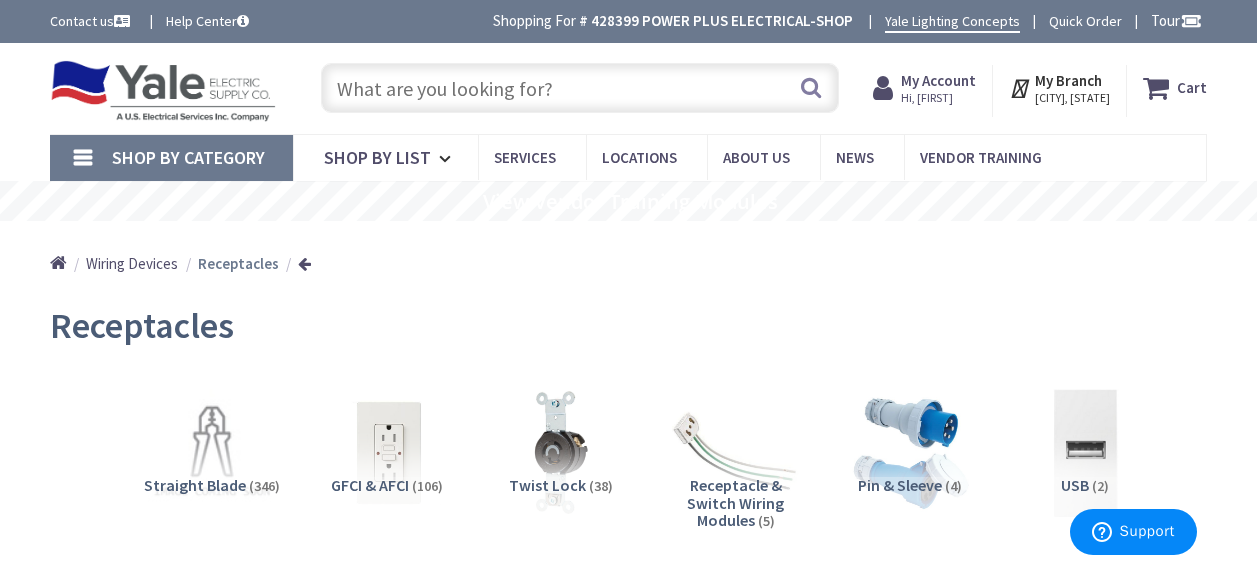 click at bounding box center [580, 88] 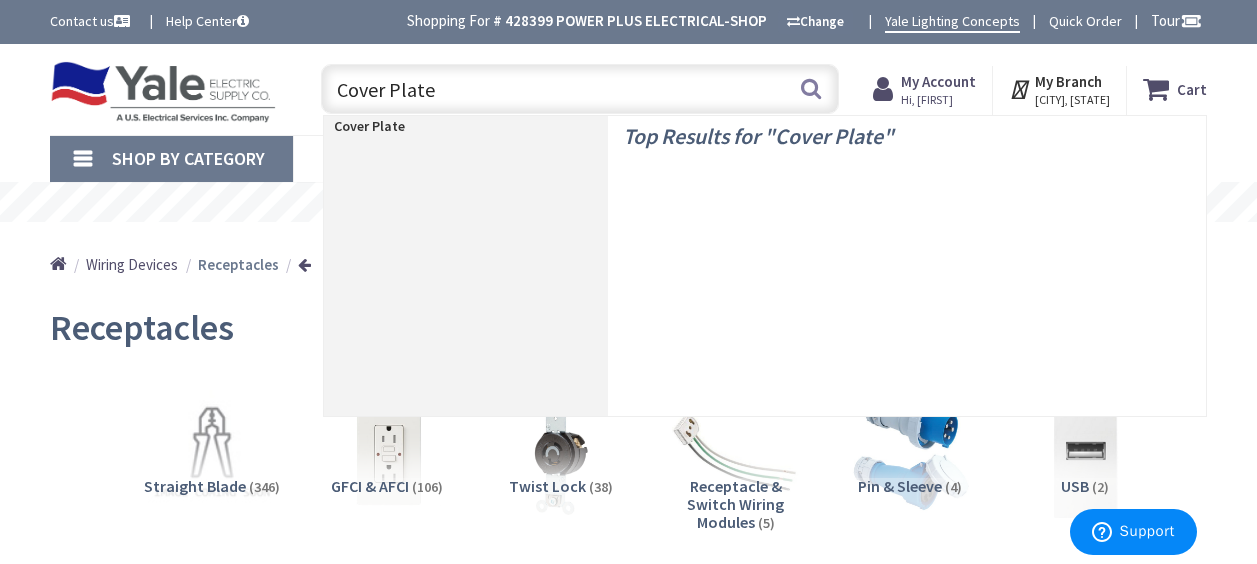 type on "Cover Plates" 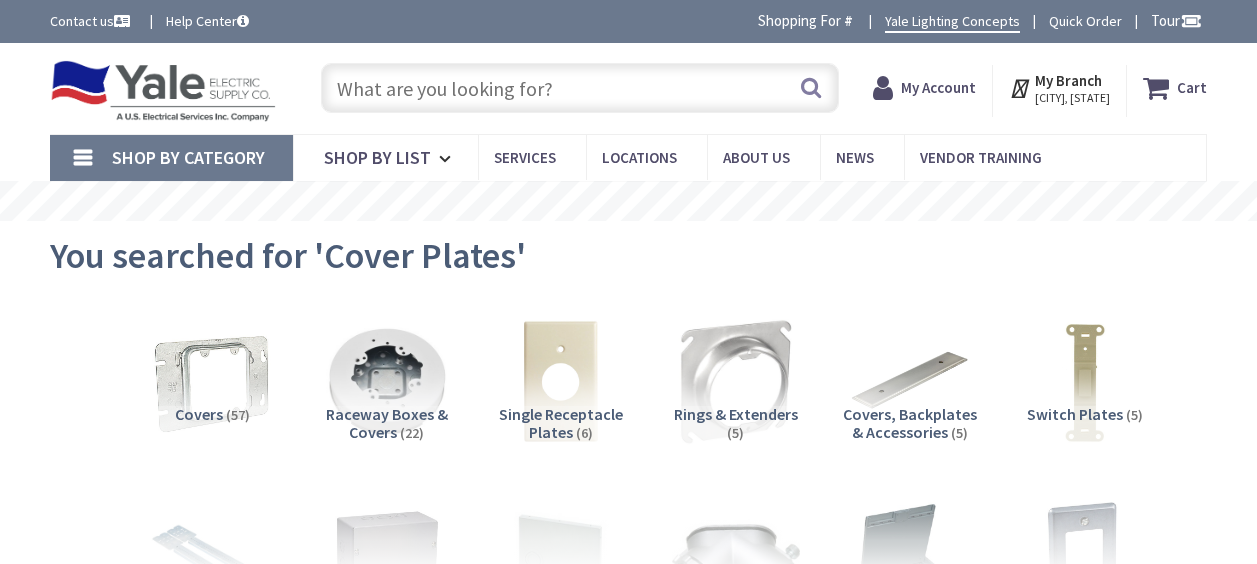 scroll, scrollTop: 100, scrollLeft: 0, axis: vertical 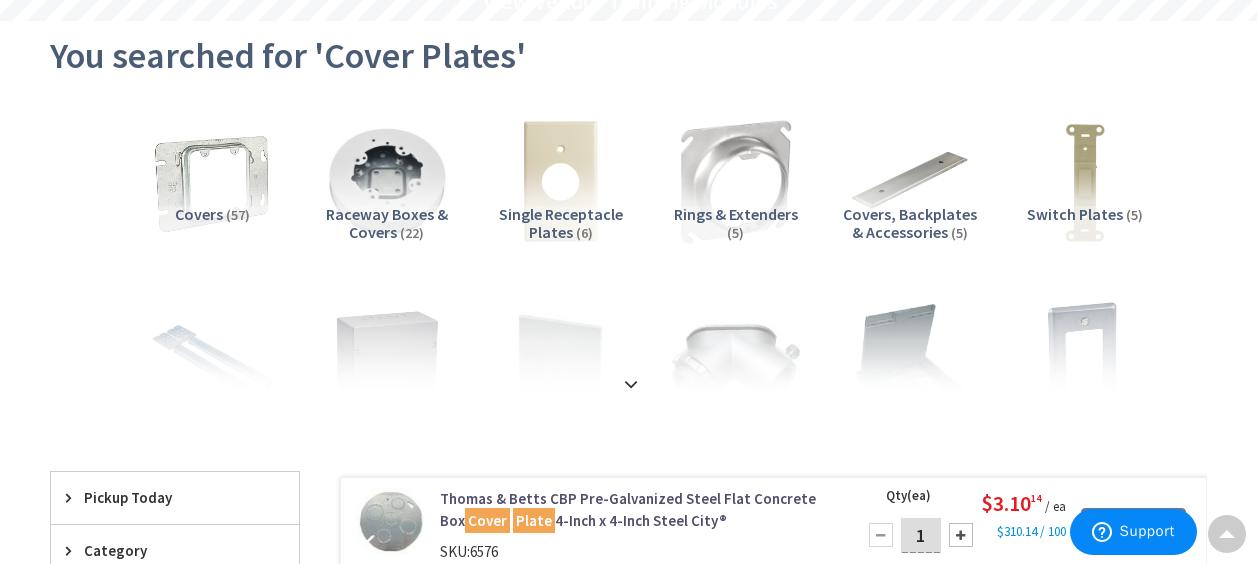 click at bounding box center (631, 384) 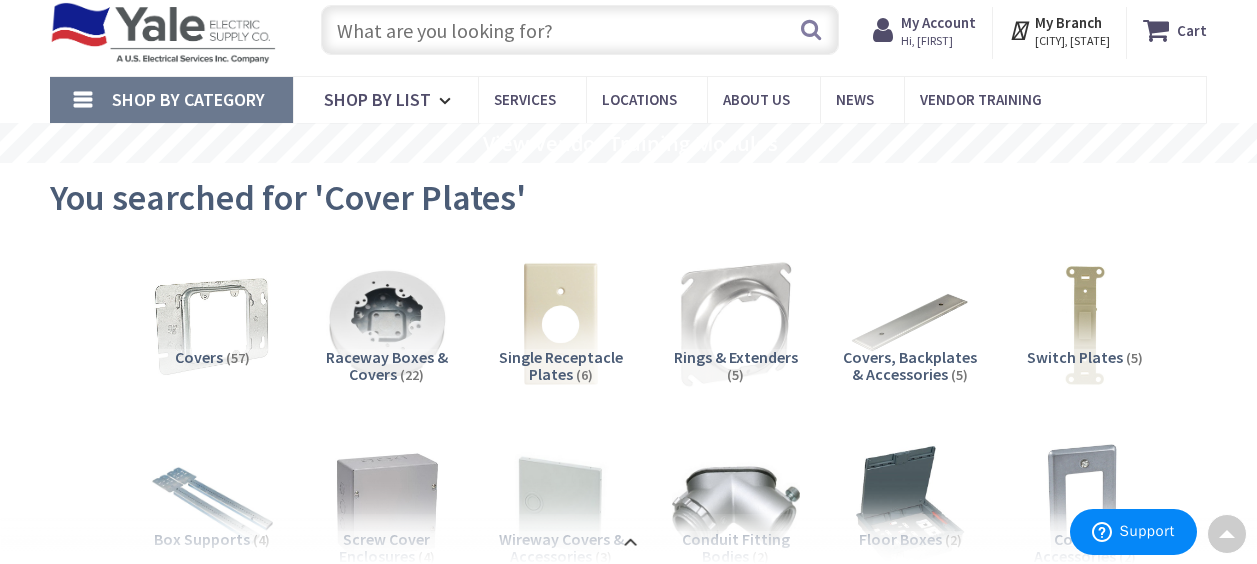 scroll, scrollTop: 0, scrollLeft: 0, axis: both 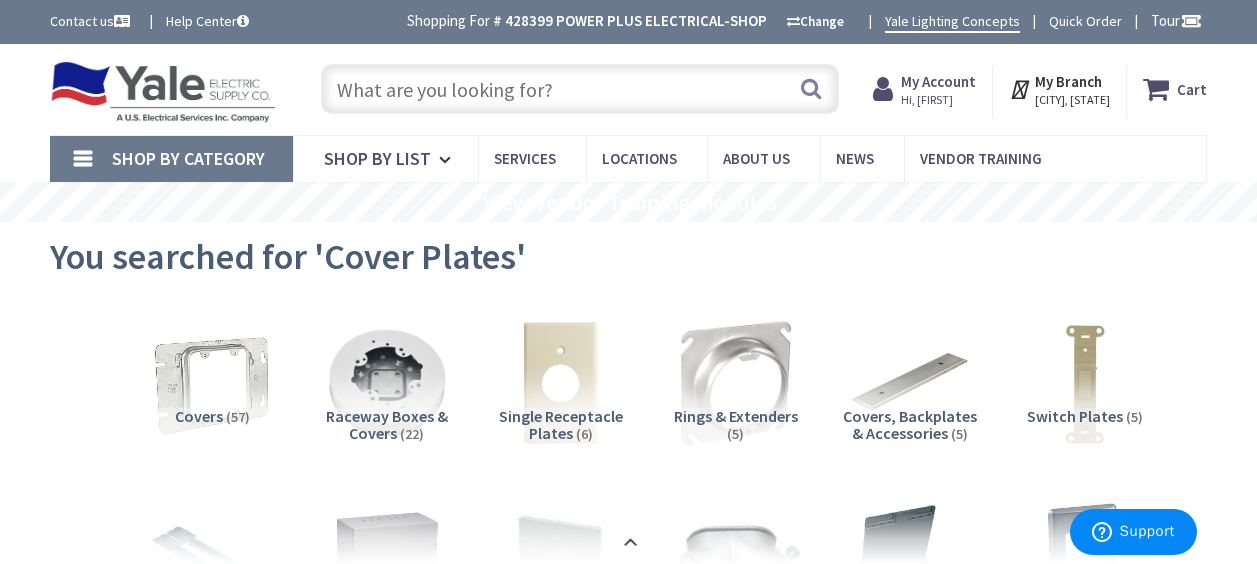 click at bounding box center (580, 89) 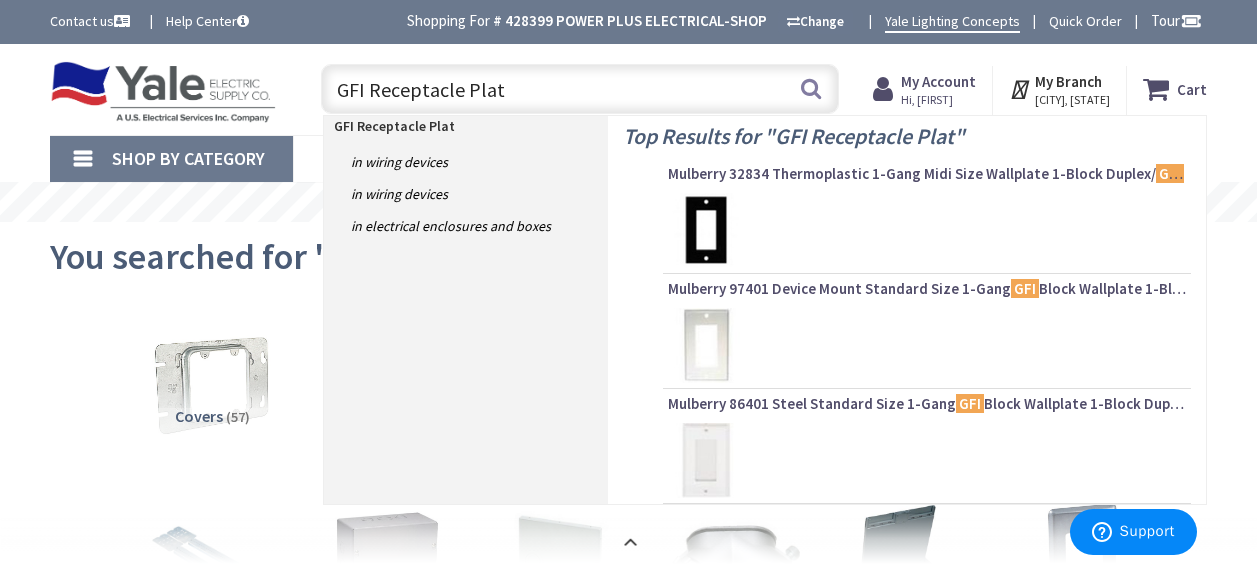 type on "GFI Receptacle Plate" 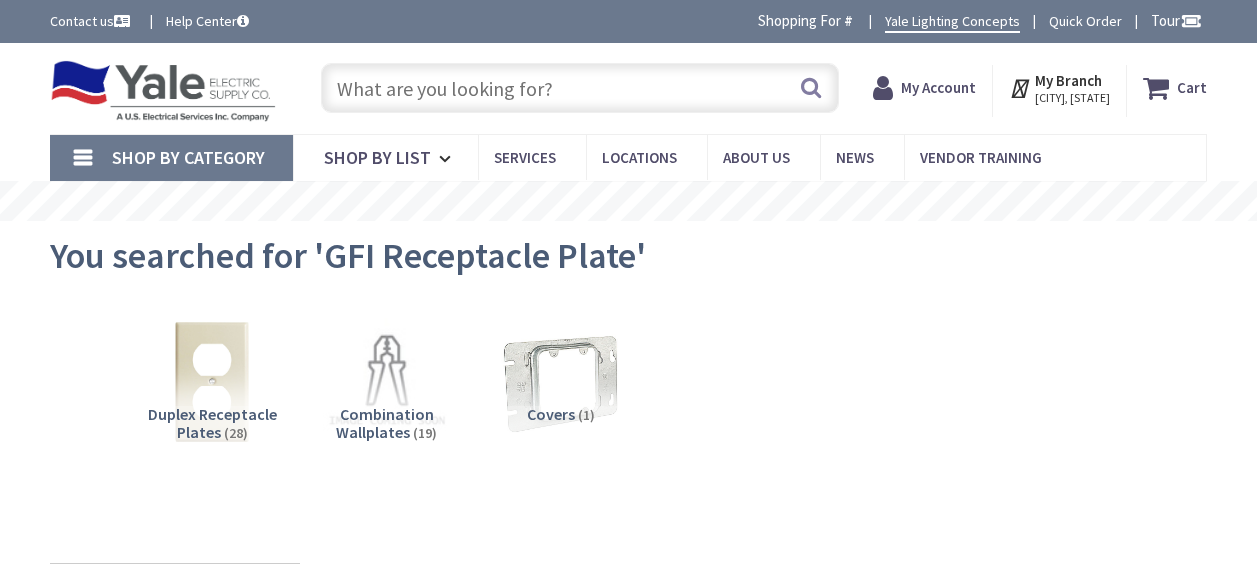 scroll, scrollTop: 0, scrollLeft: 0, axis: both 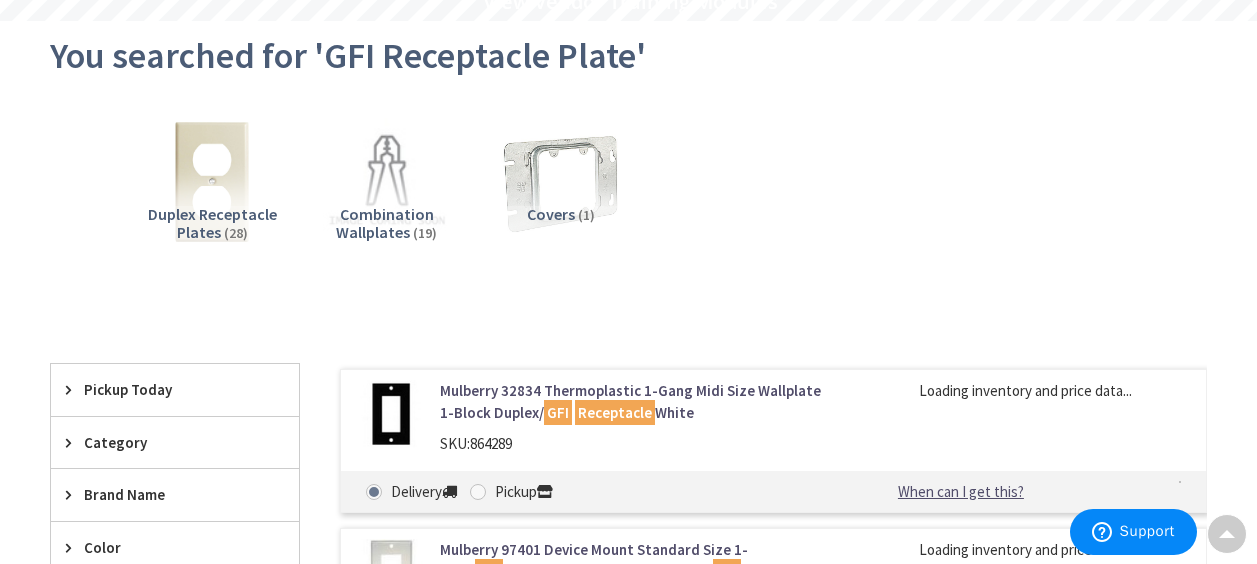 click on "Duplex Receptacle Plates" at bounding box center (212, 223) 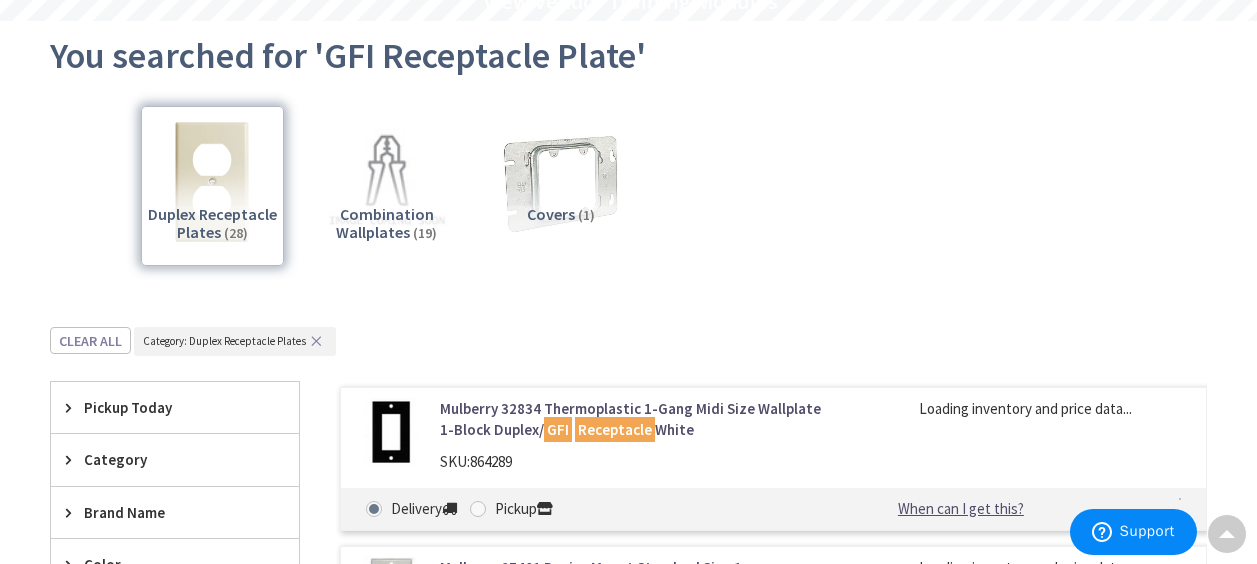 scroll, scrollTop: 528, scrollLeft: 0, axis: vertical 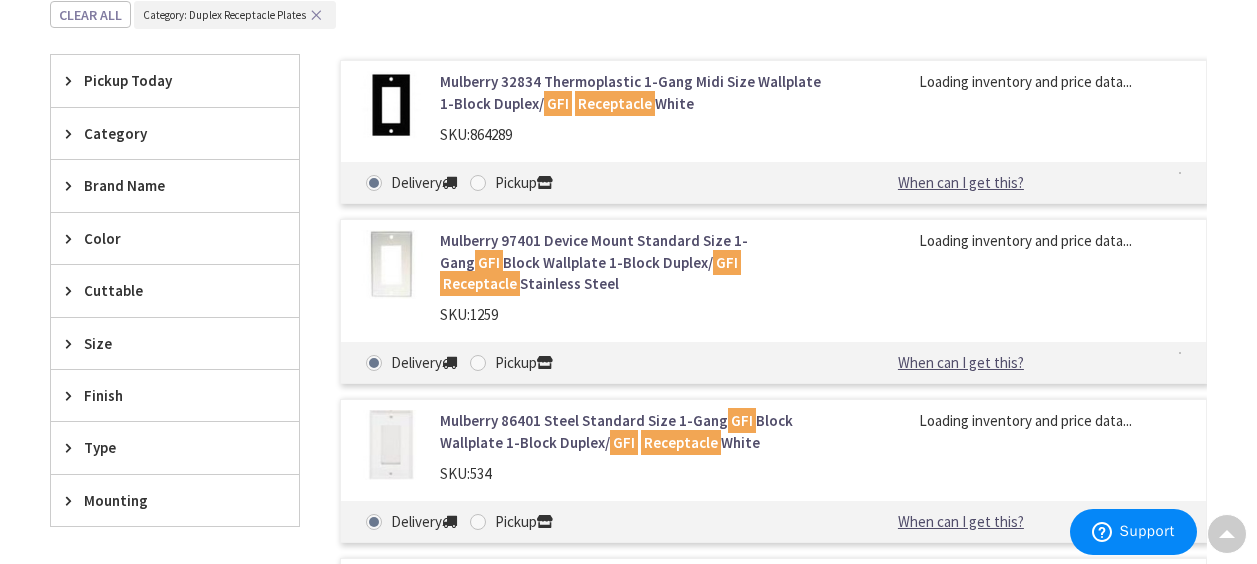 click at bounding box center [73, 133] 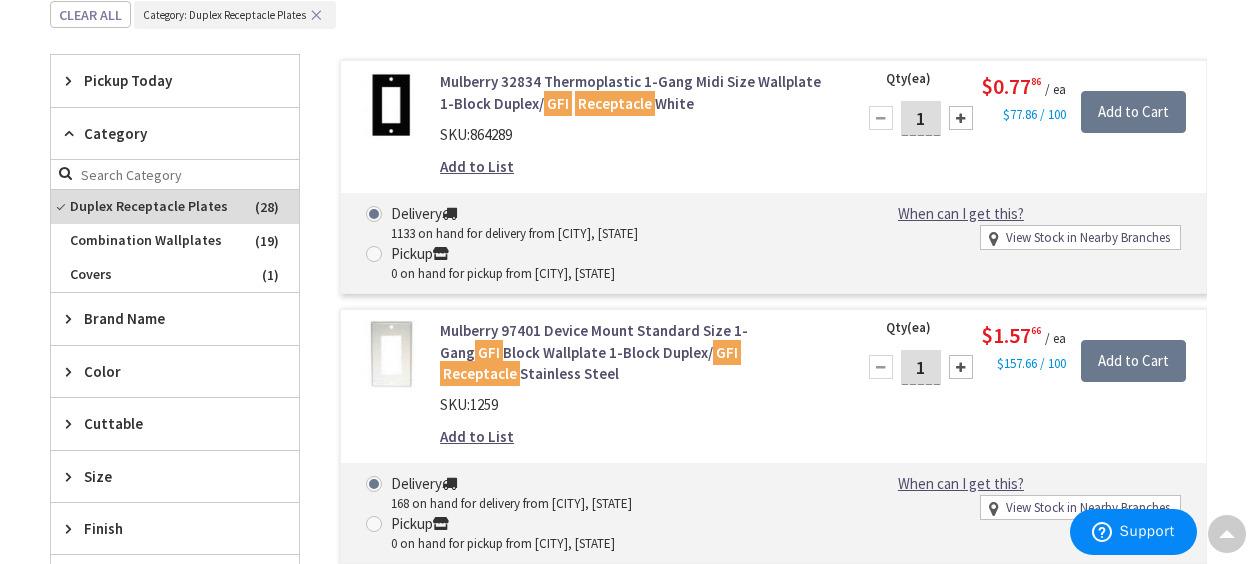 click at bounding box center [73, 133] 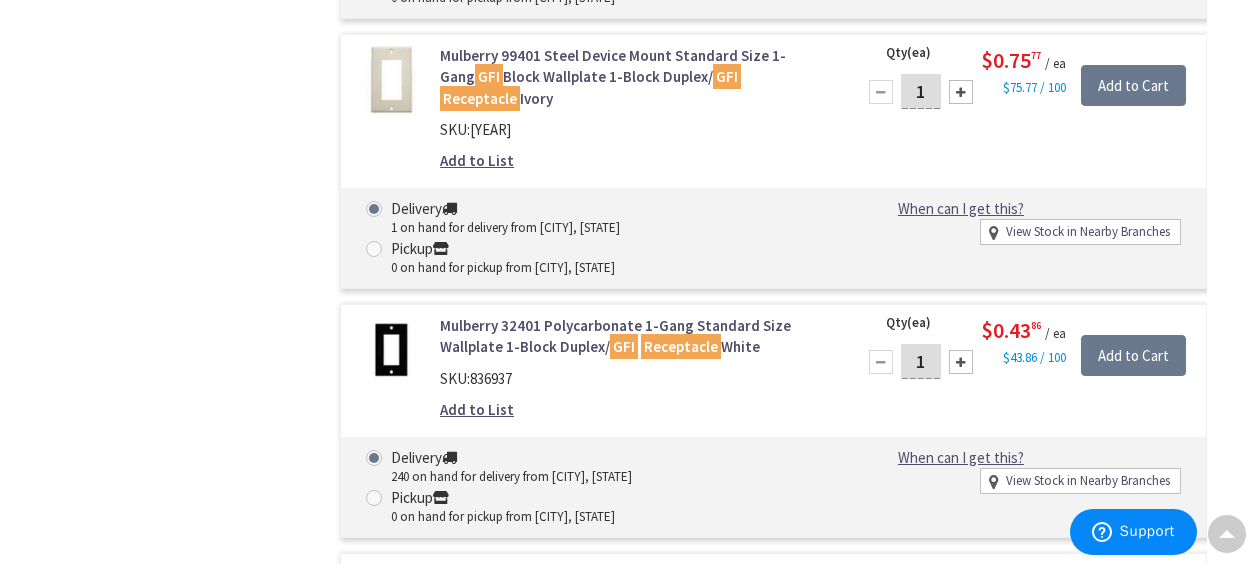 scroll, scrollTop: 4480, scrollLeft: 0, axis: vertical 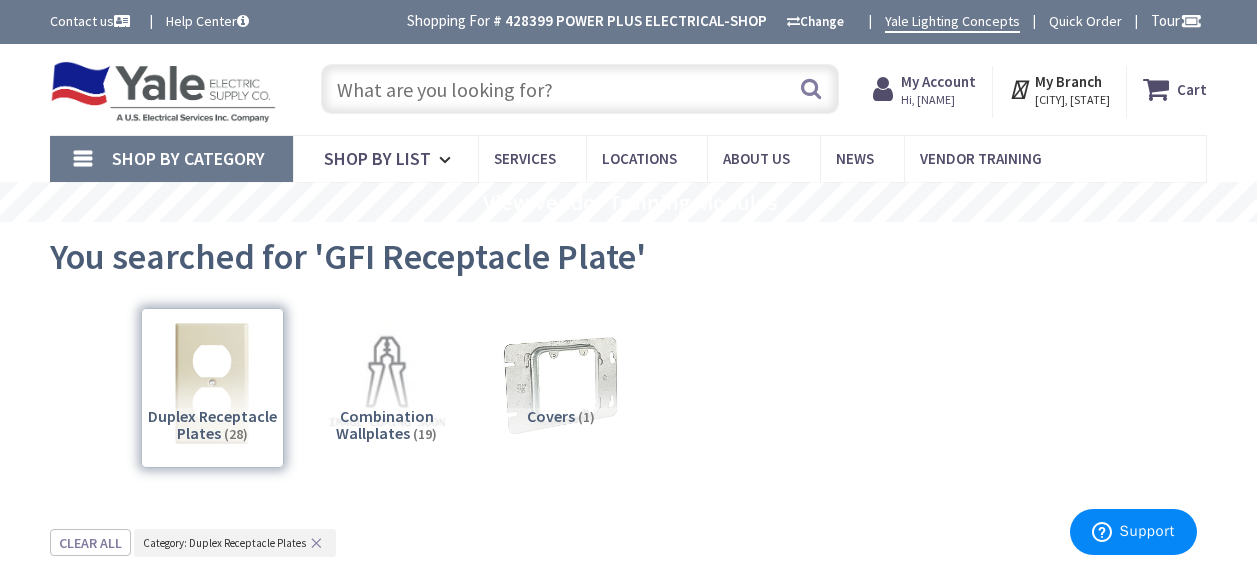 click at bounding box center [580, 89] 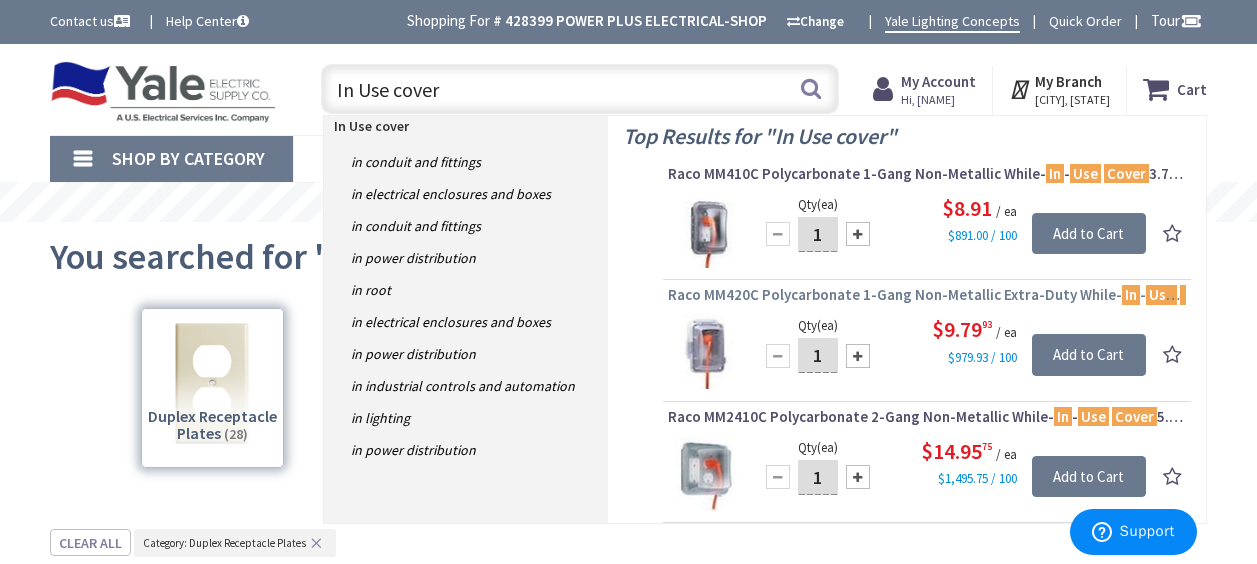 type on "In Use cover" 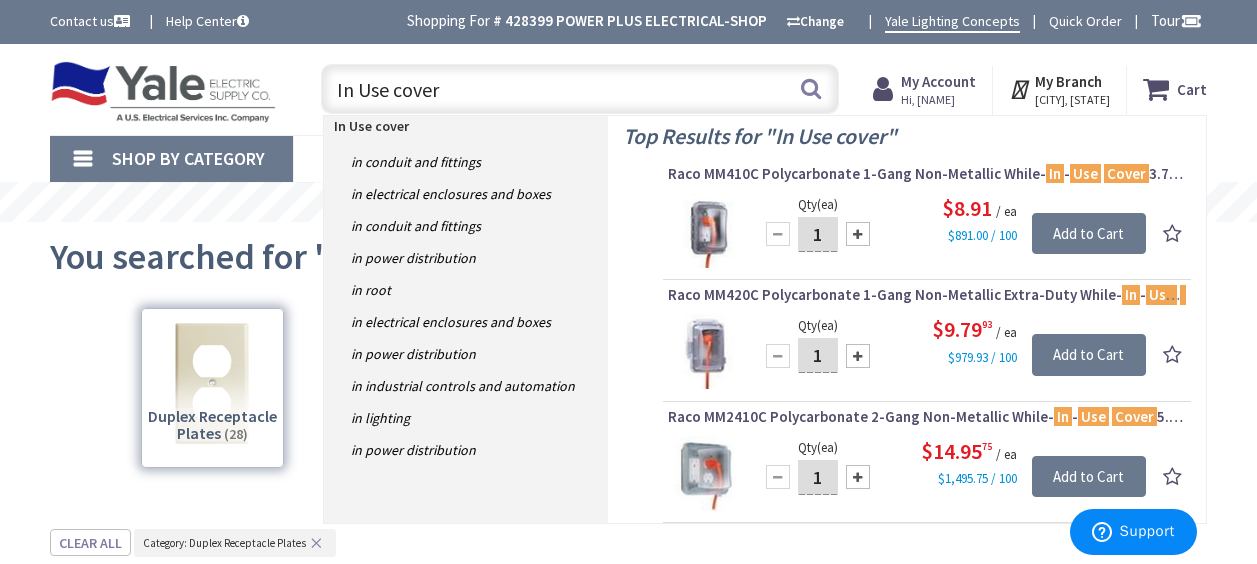 click on "Raco MM420C Polycarbonate 1-Gang Non-Metallic Extra-Duty While- In - Use   Cover  4.18-Inch x 2.75-Inch x 5.9-Inch Taymac®" at bounding box center [927, 295] 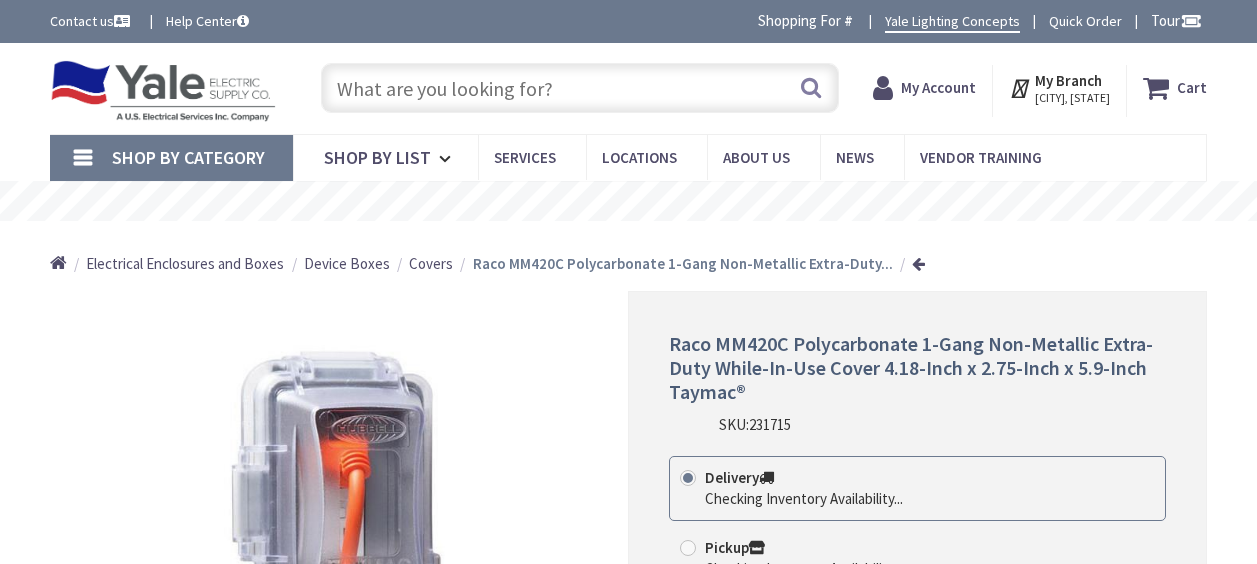 scroll, scrollTop: 0, scrollLeft: 0, axis: both 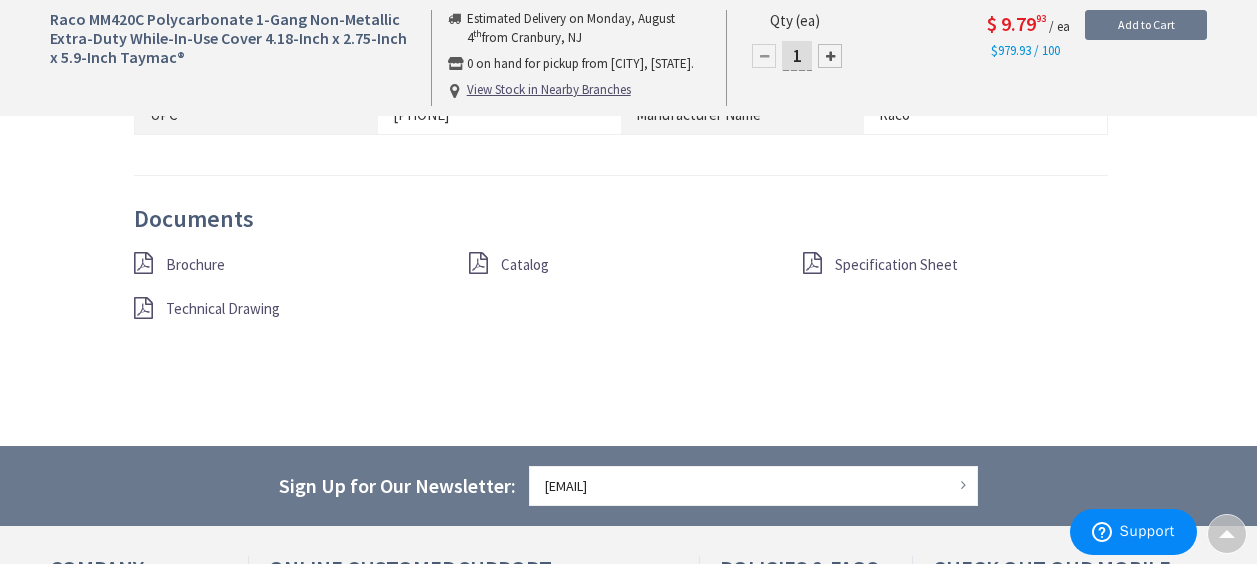 click on "Brochure" at bounding box center [195, 264] 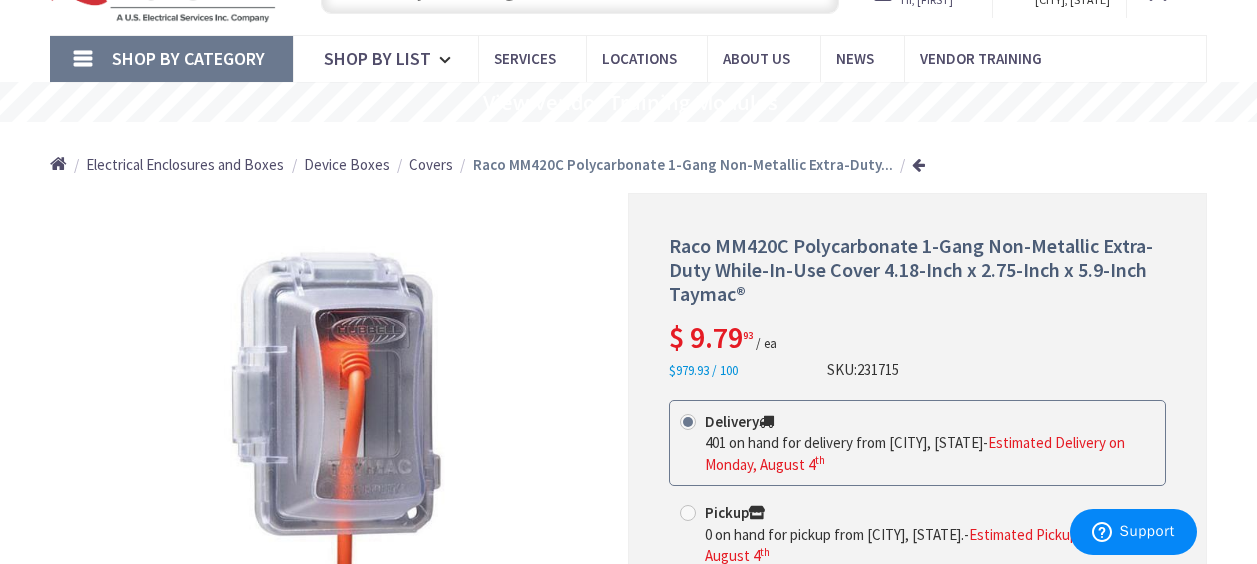 scroll, scrollTop: 200, scrollLeft: 0, axis: vertical 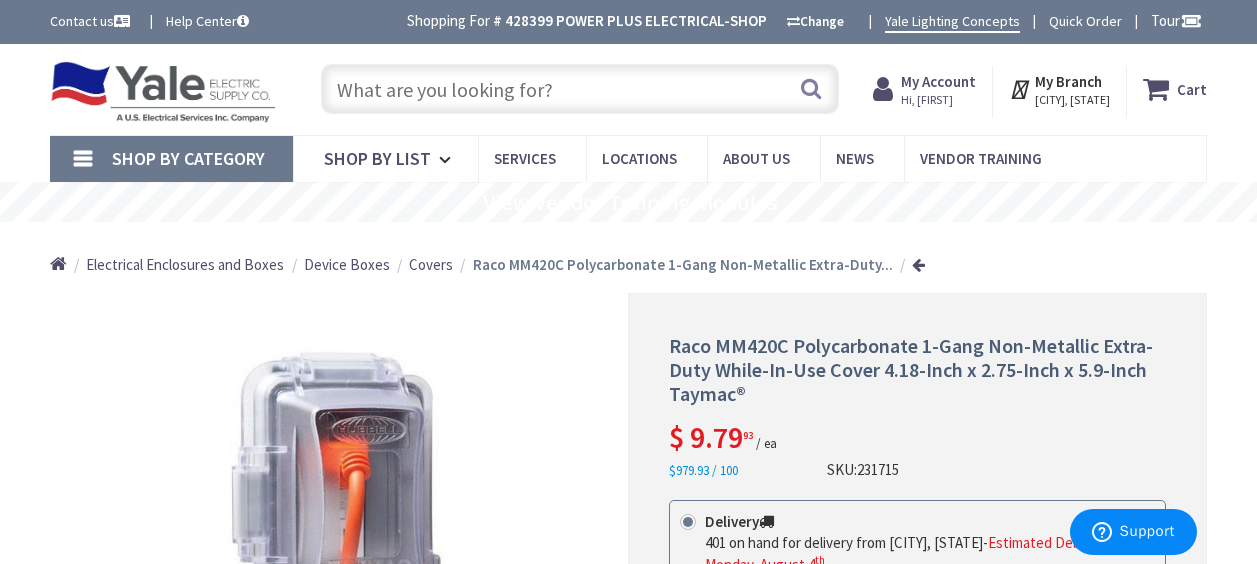 click at bounding box center (580, 89) 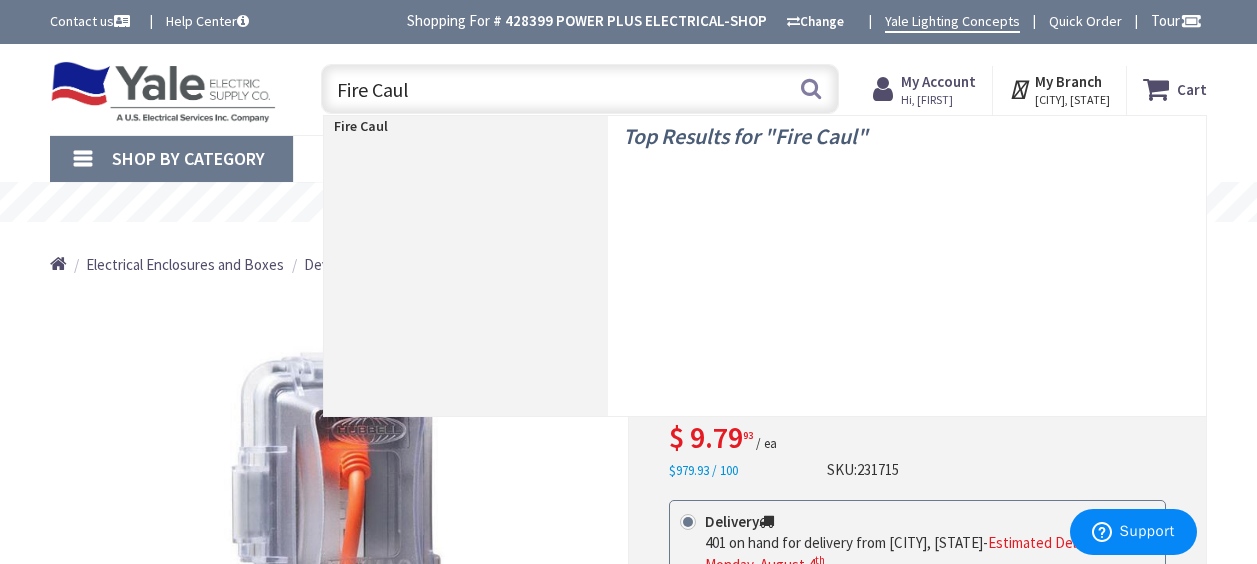 type on "Fire Caulk" 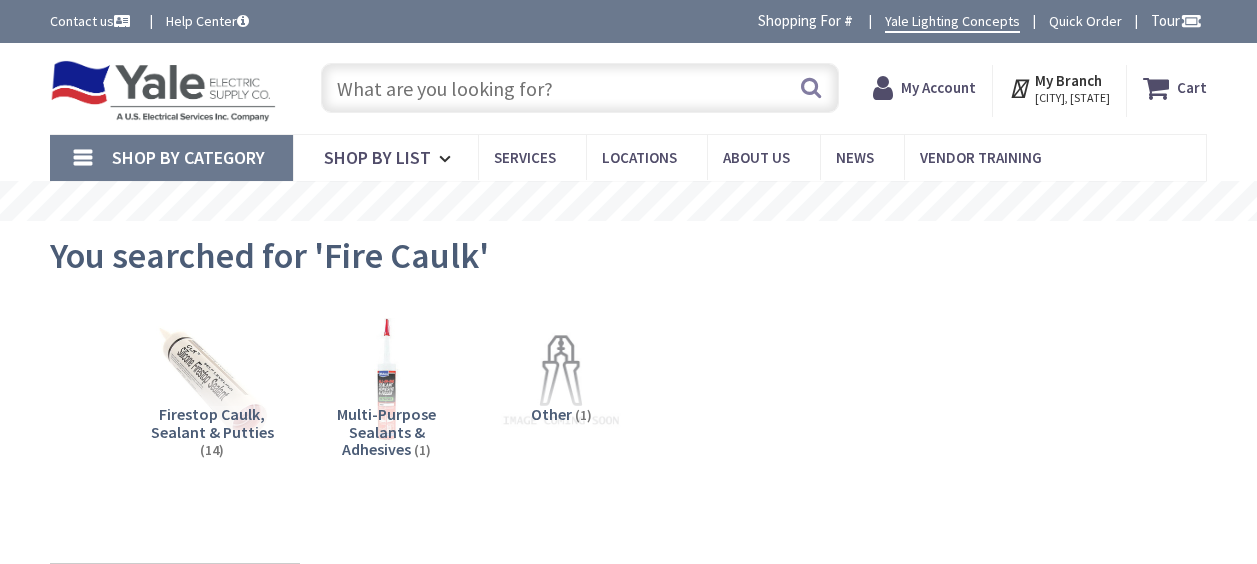scroll, scrollTop: 0, scrollLeft: 0, axis: both 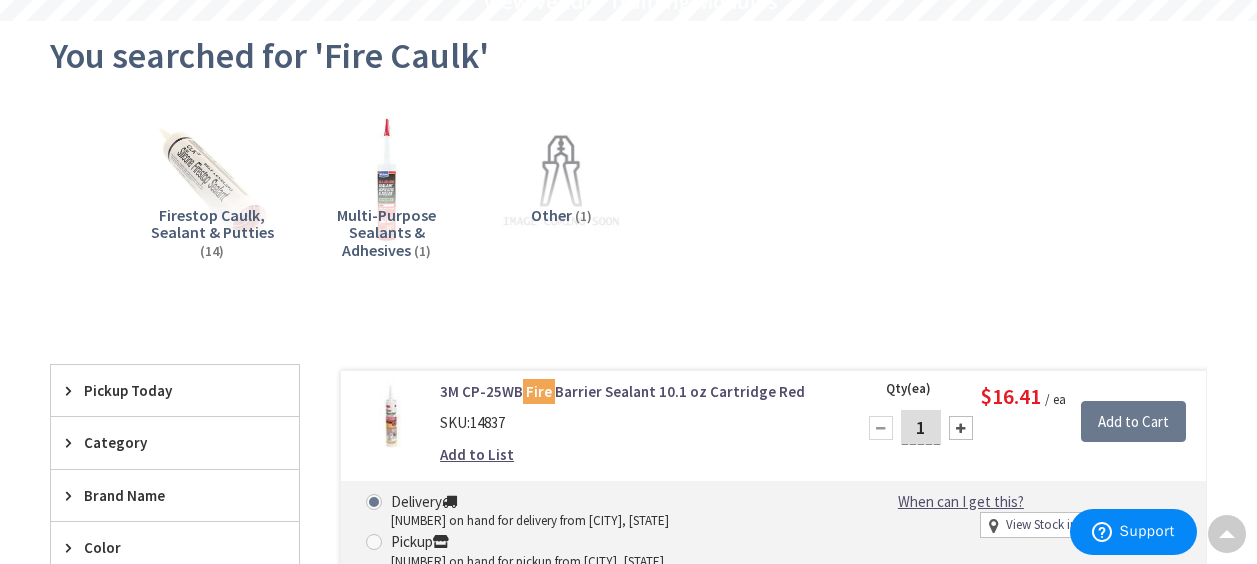 click on "Firestop Caulk, Sealant & Putties" at bounding box center (212, 224) 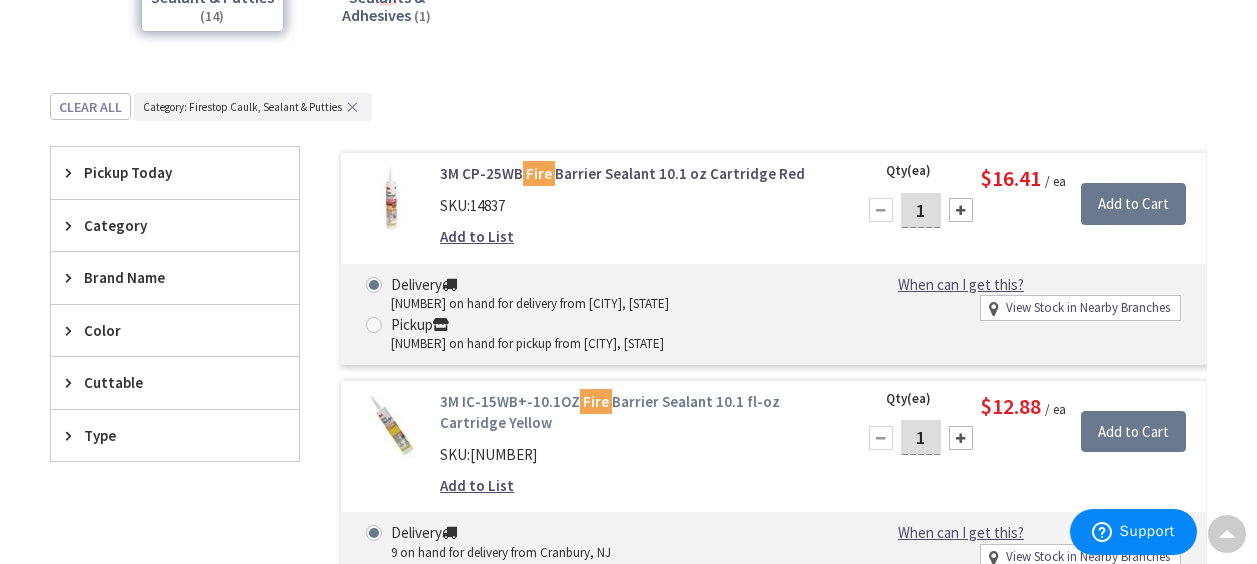 scroll, scrollTop: 428, scrollLeft: 0, axis: vertical 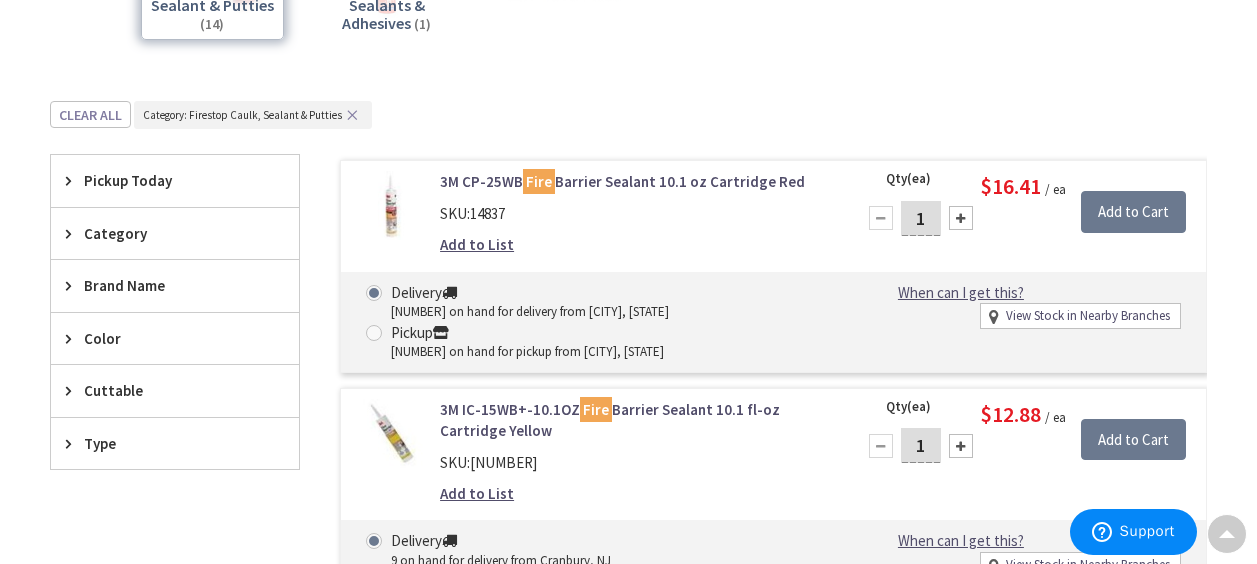 click on "3M CP-25WB  Fire  Barrier Sealant 10.1 oz Cartridge Red" at bounding box center [635, 181] 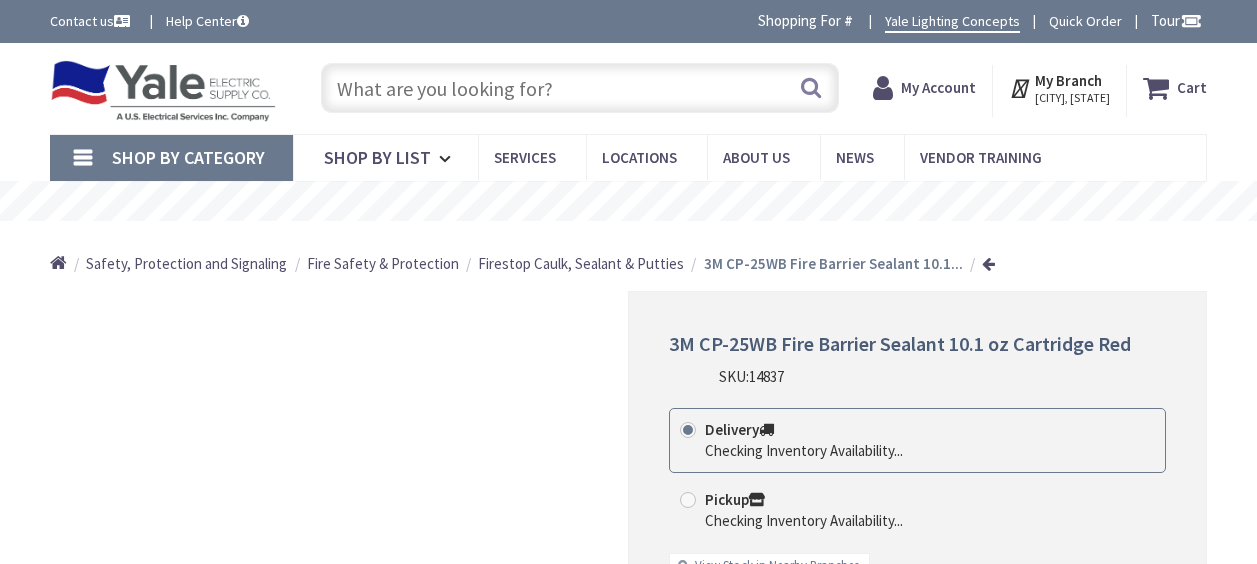 scroll, scrollTop: 0, scrollLeft: 0, axis: both 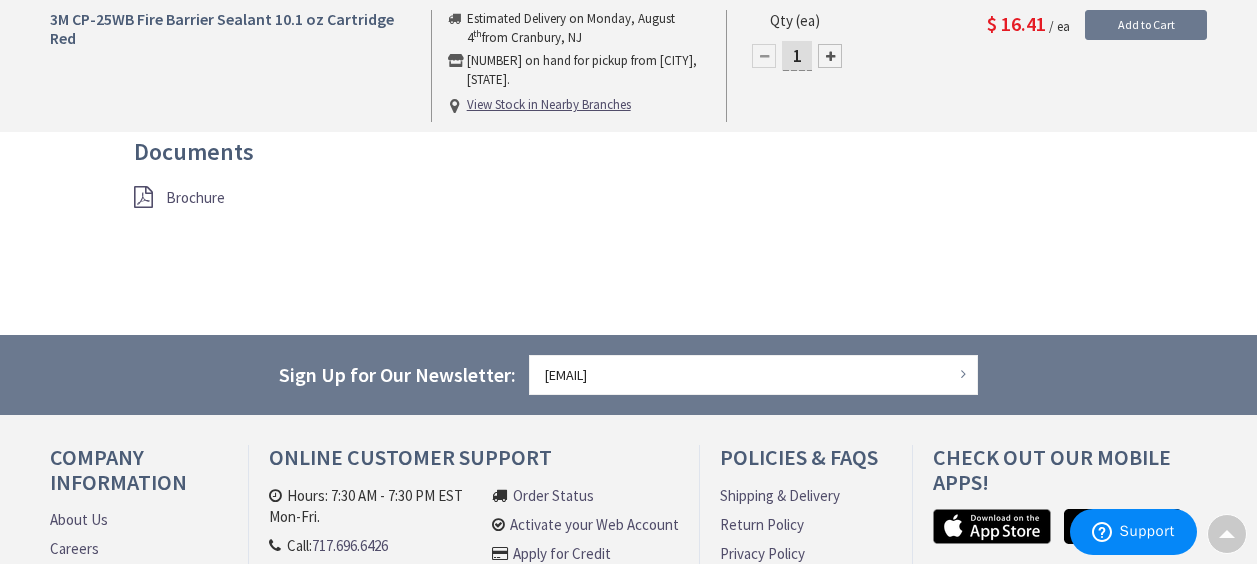 click on "Brochure" at bounding box center [195, 197] 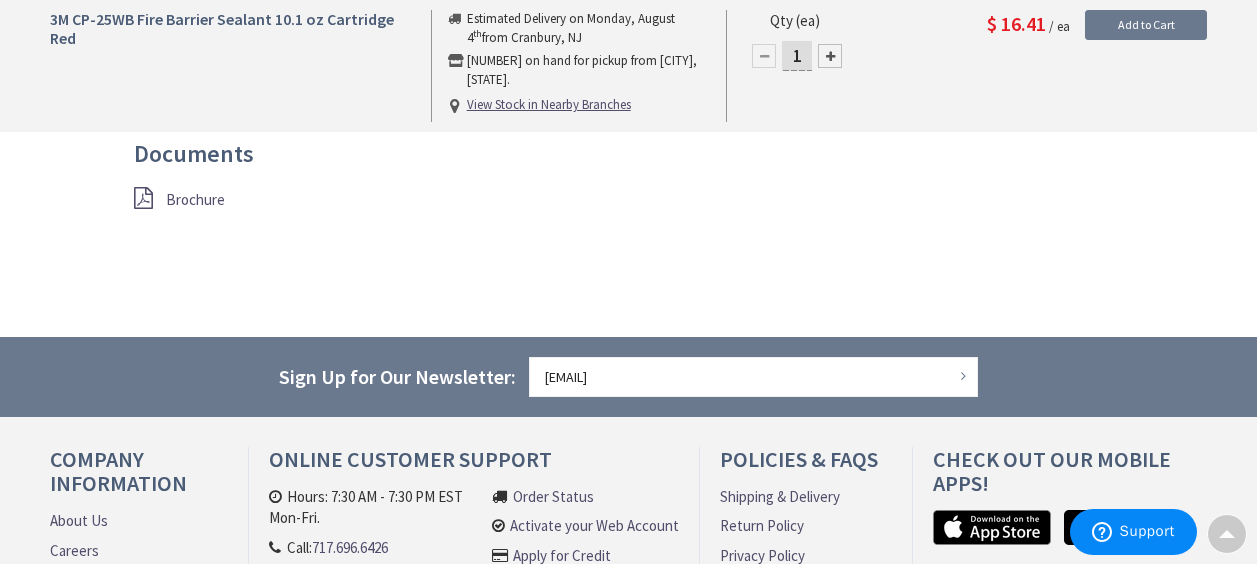 scroll, scrollTop: 1925, scrollLeft: 0, axis: vertical 